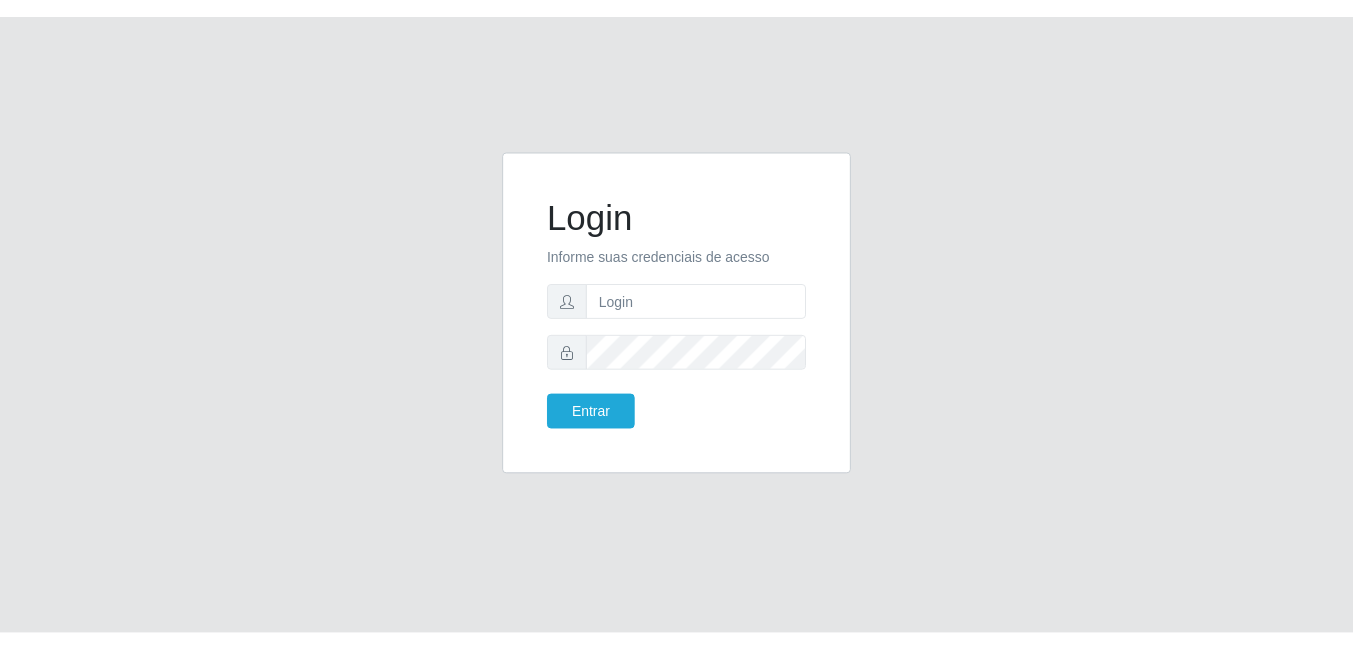 scroll, scrollTop: 0, scrollLeft: 0, axis: both 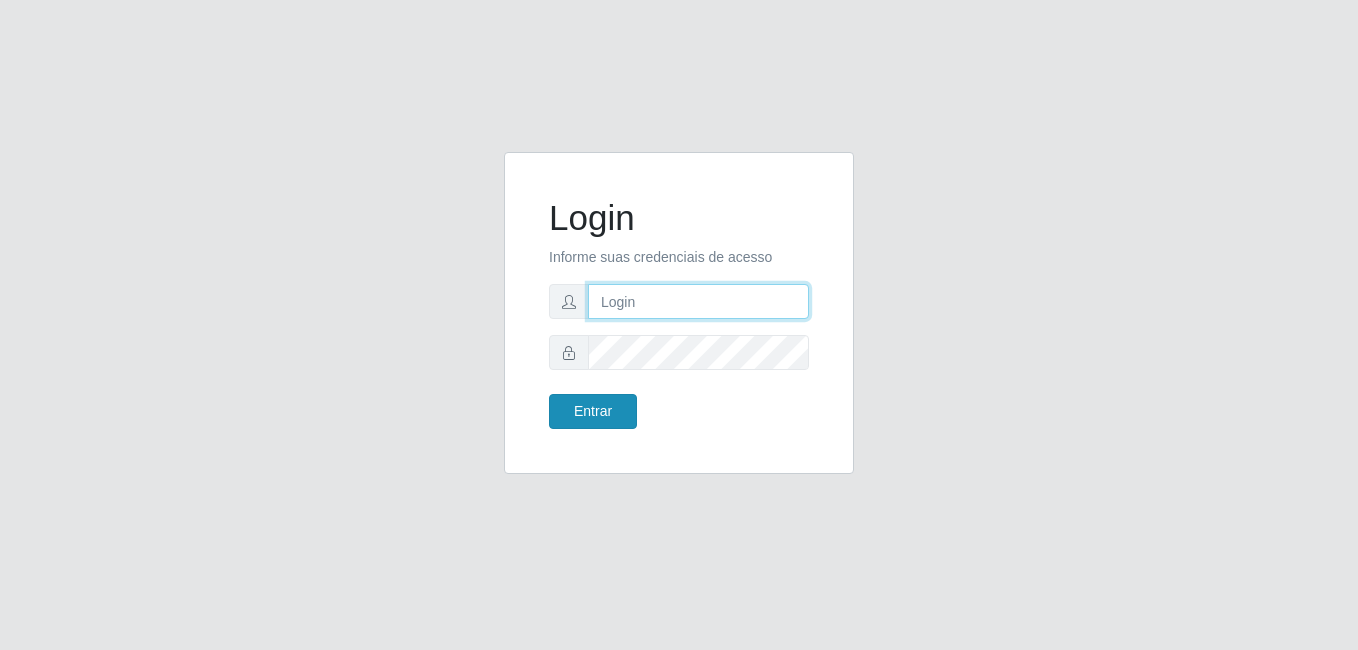 type on "[PERSON_NAME]" 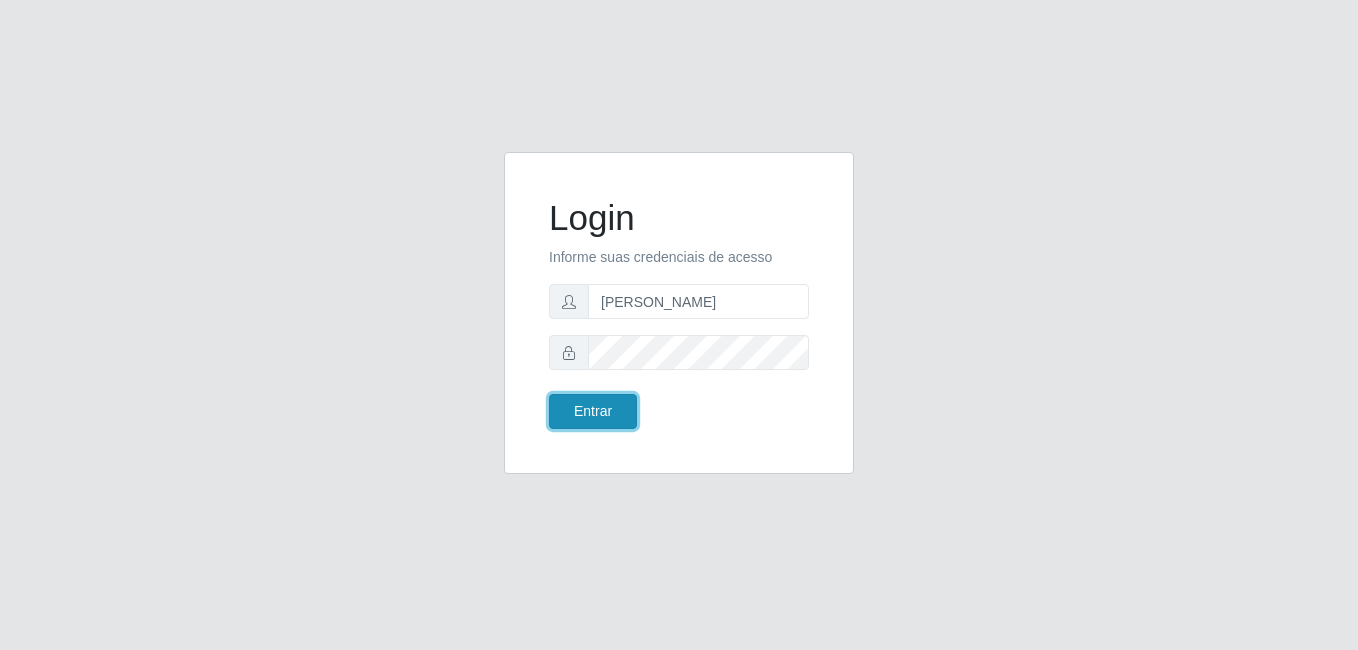 click on "Entrar" at bounding box center (593, 411) 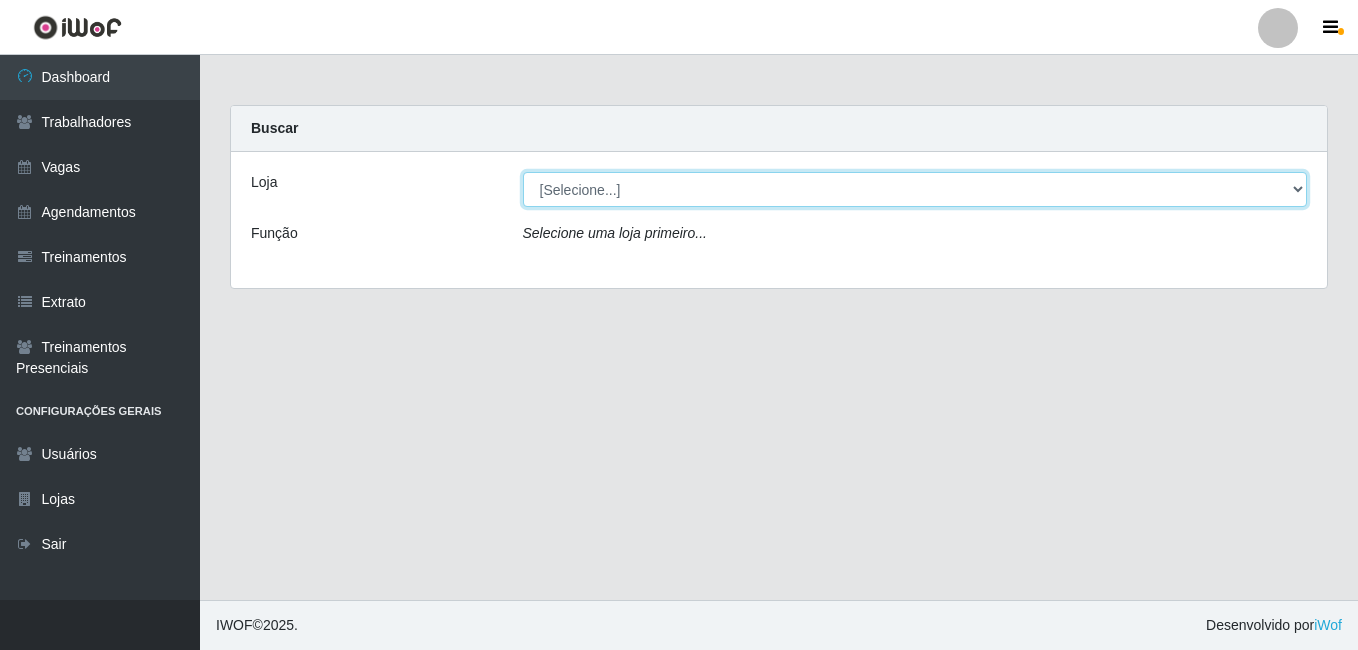 click on "[Selecione...] [PERSON_NAME]" at bounding box center (915, 189) 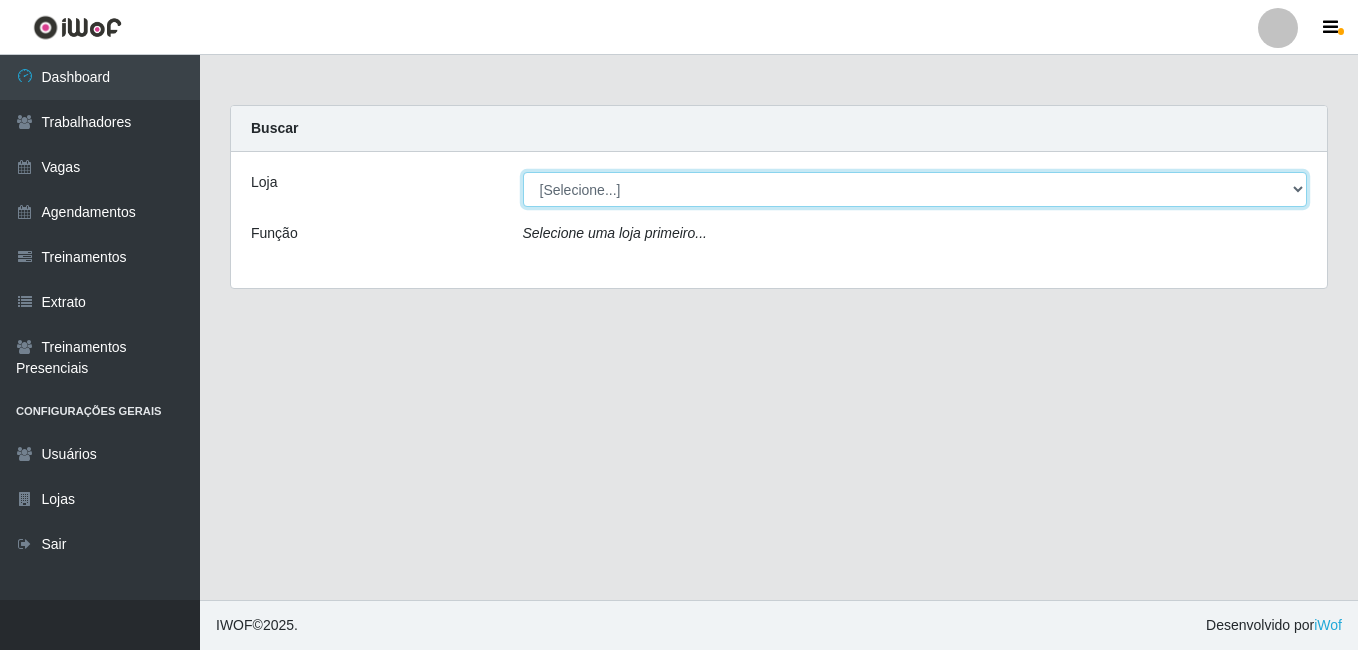 select on "230" 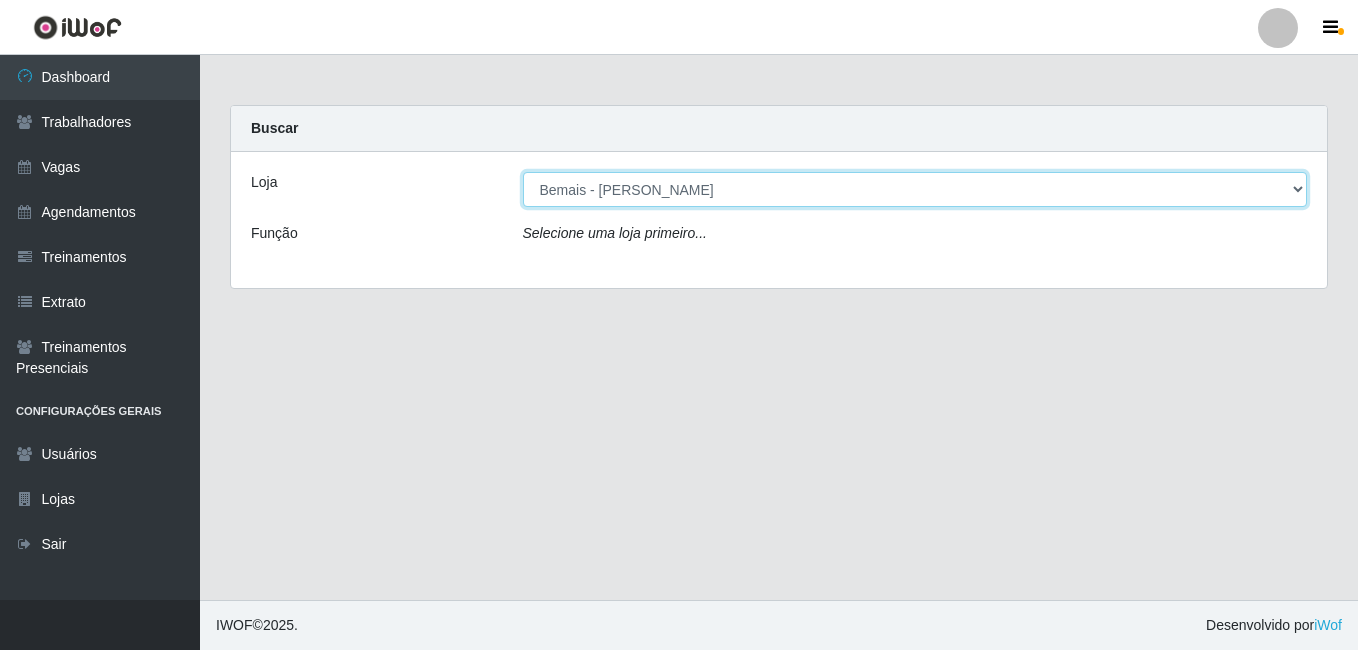 click on "[Selecione...] [PERSON_NAME]" at bounding box center [915, 189] 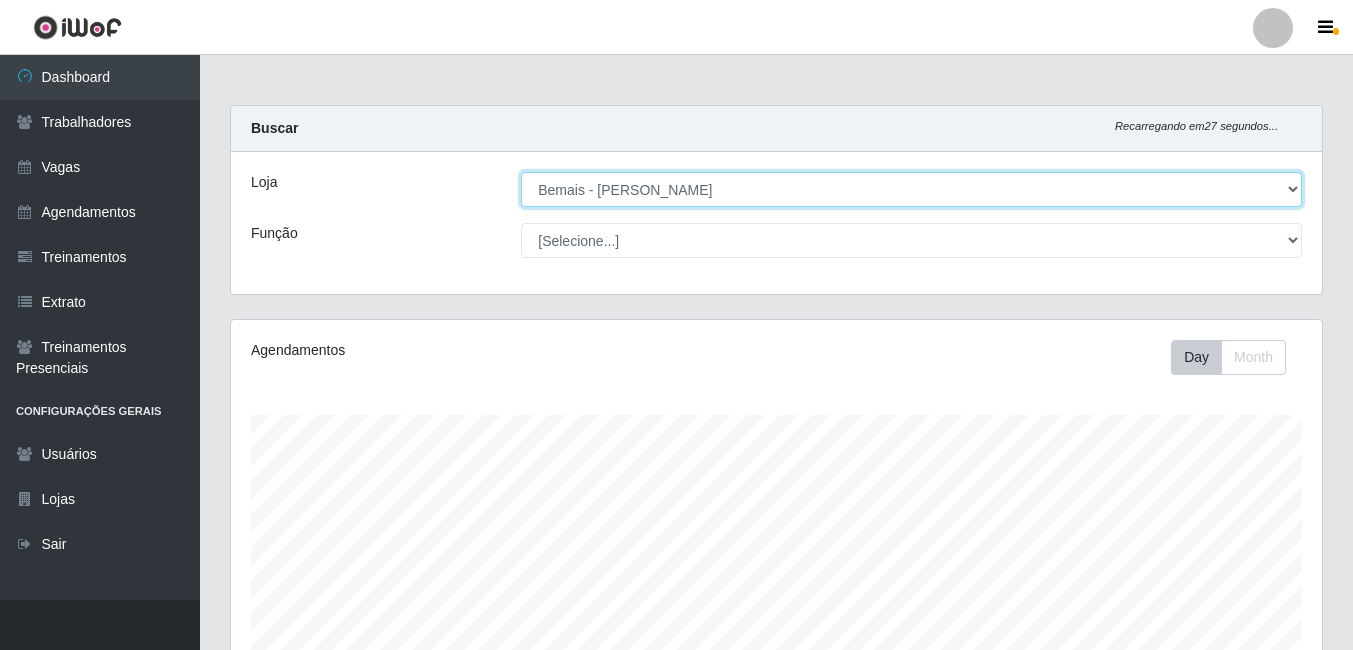 scroll, scrollTop: 999585, scrollLeft: 998909, axis: both 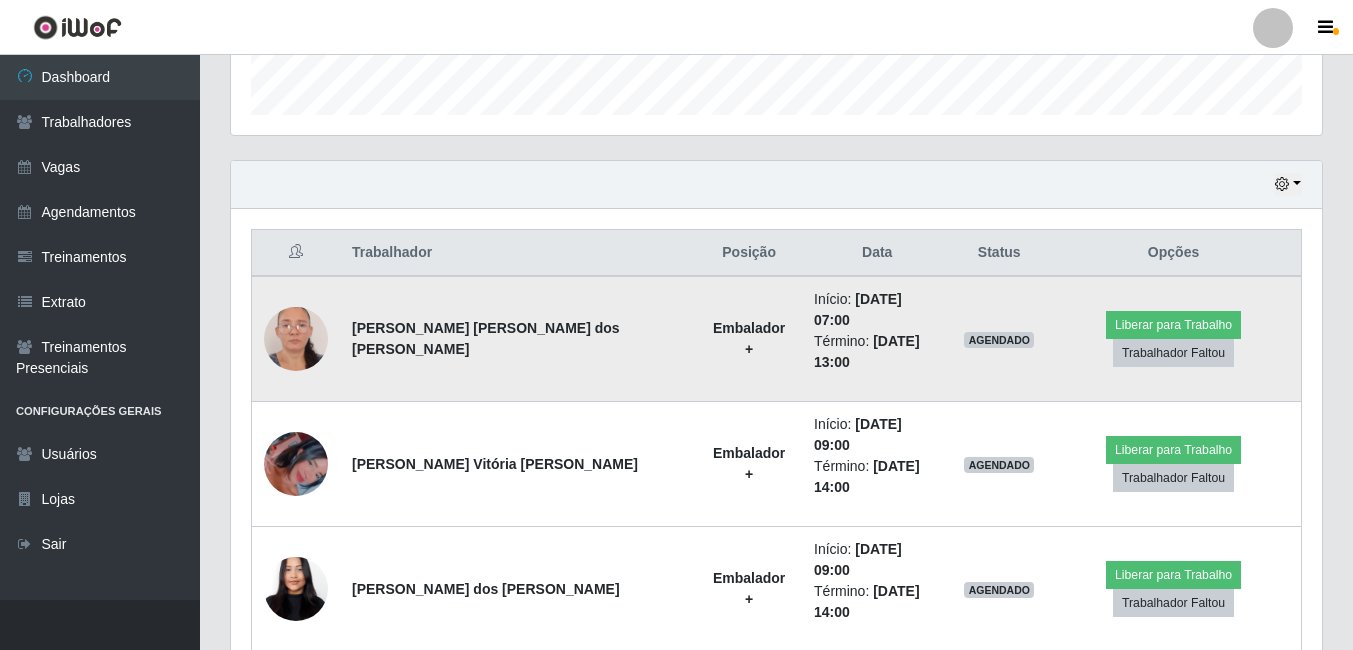 click at bounding box center (296, 339) 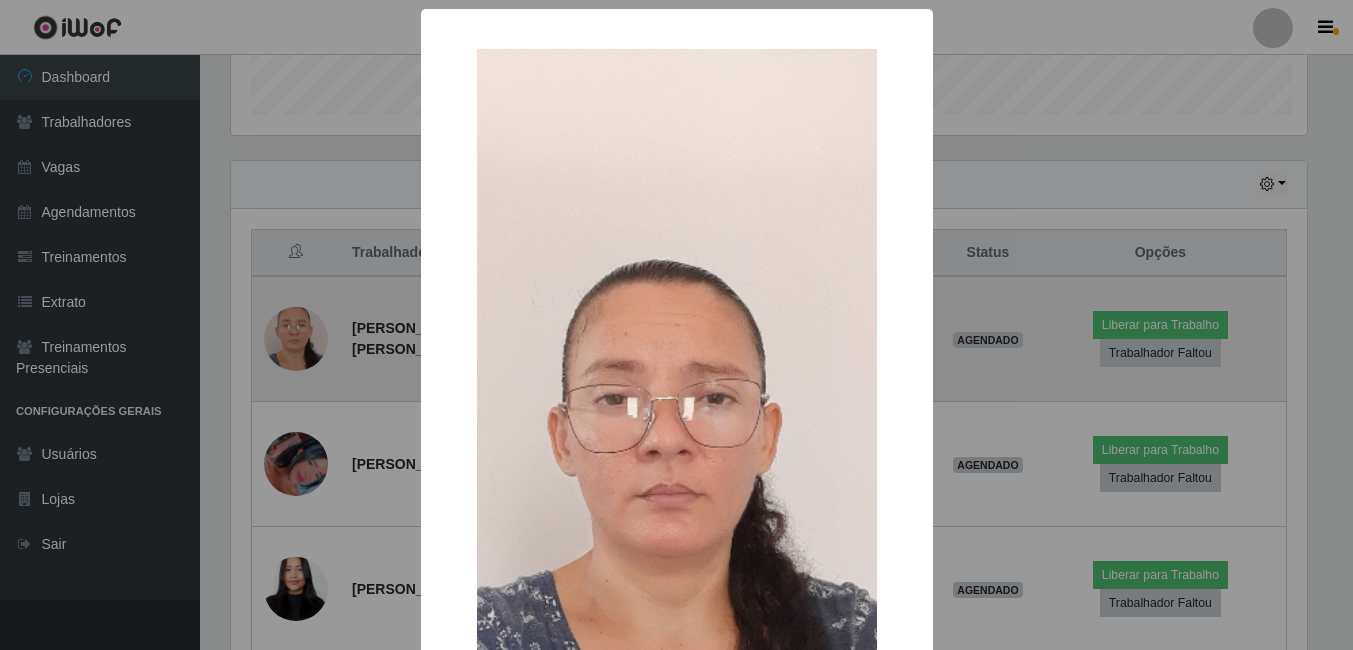 scroll, scrollTop: 999585, scrollLeft: 998919, axis: both 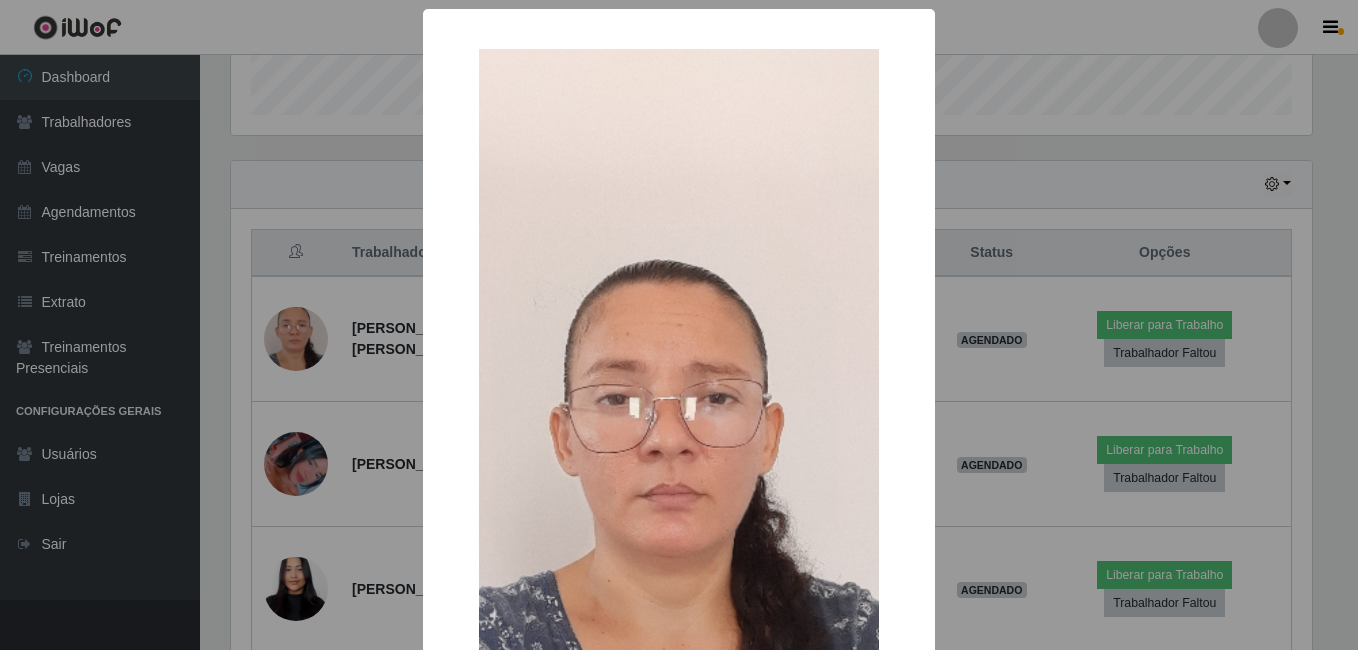click on "× OK Cancel" at bounding box center [679, 325] 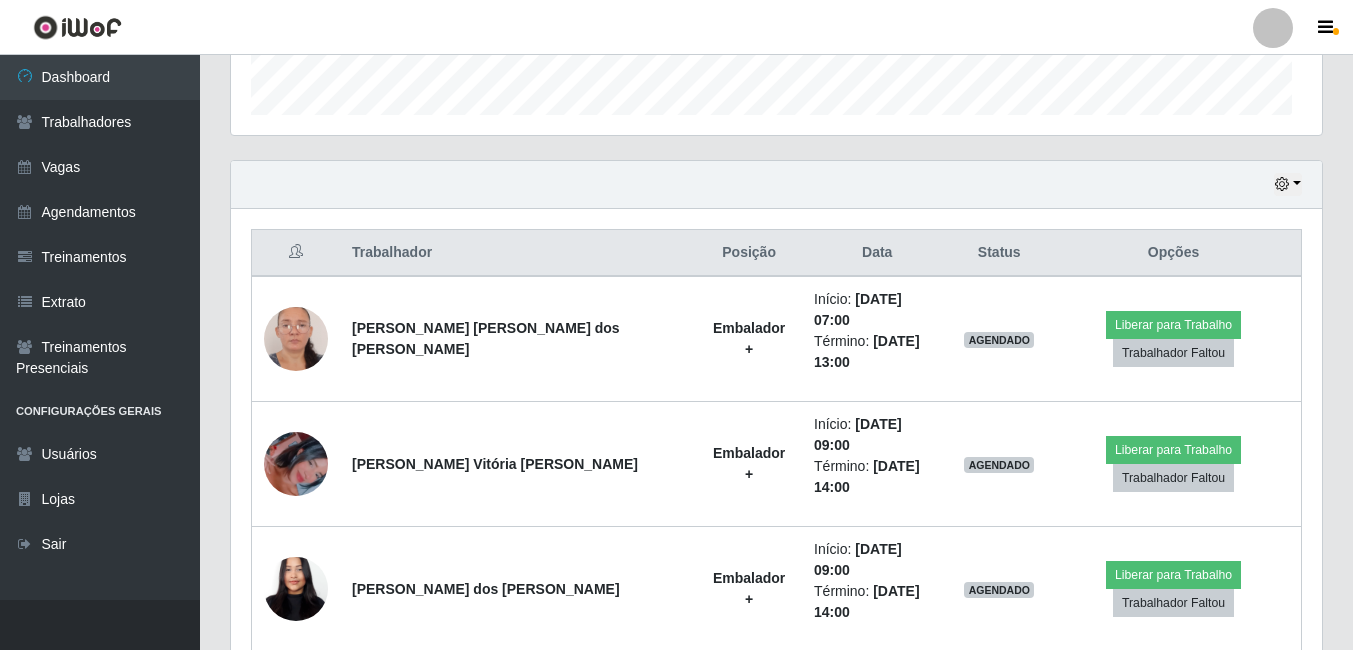 scroll, scrollTop: 999585, scrollLeft: 998909, axis: both 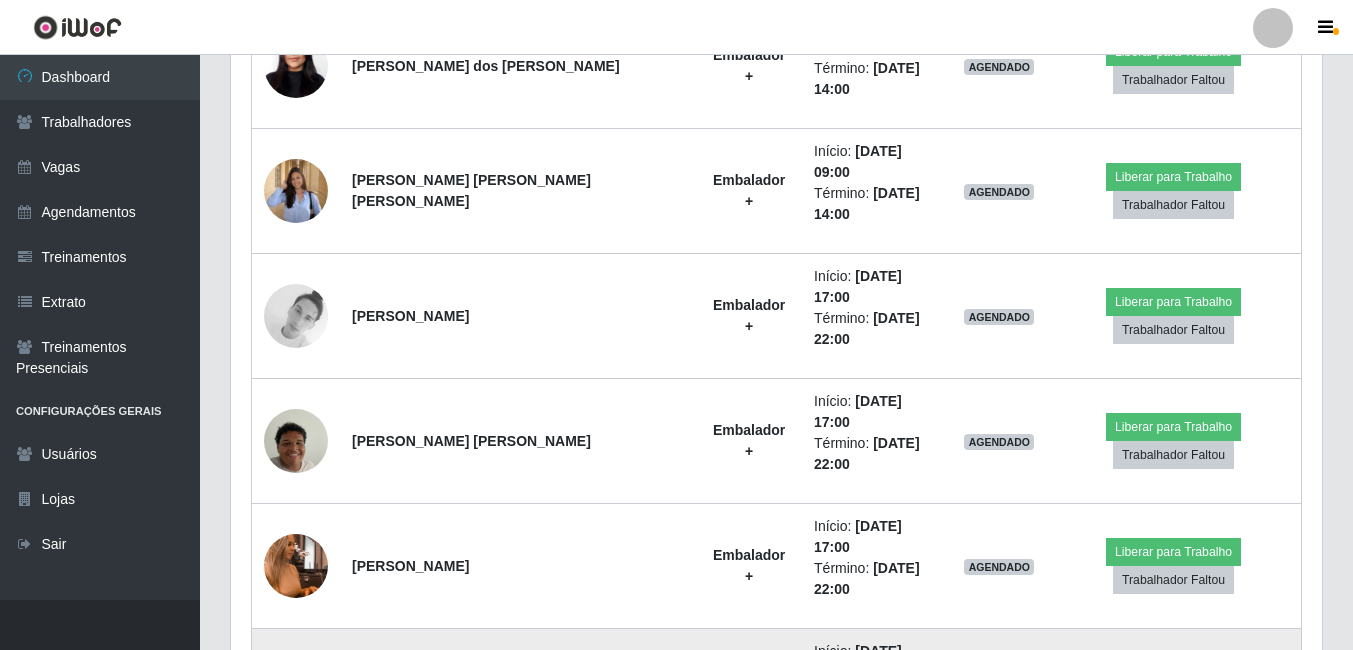 click at bounding box center (296, 691) 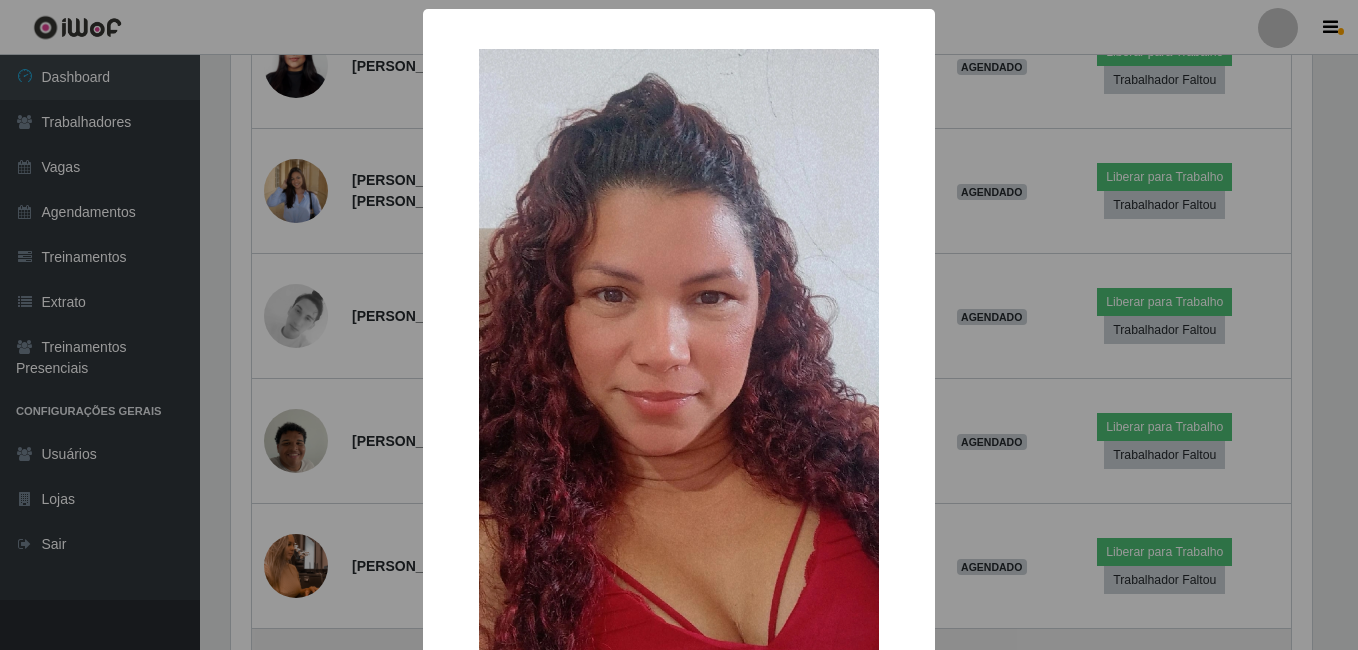 scroll, scrollTop: 999585, scrollLeft: 998919, axis: both 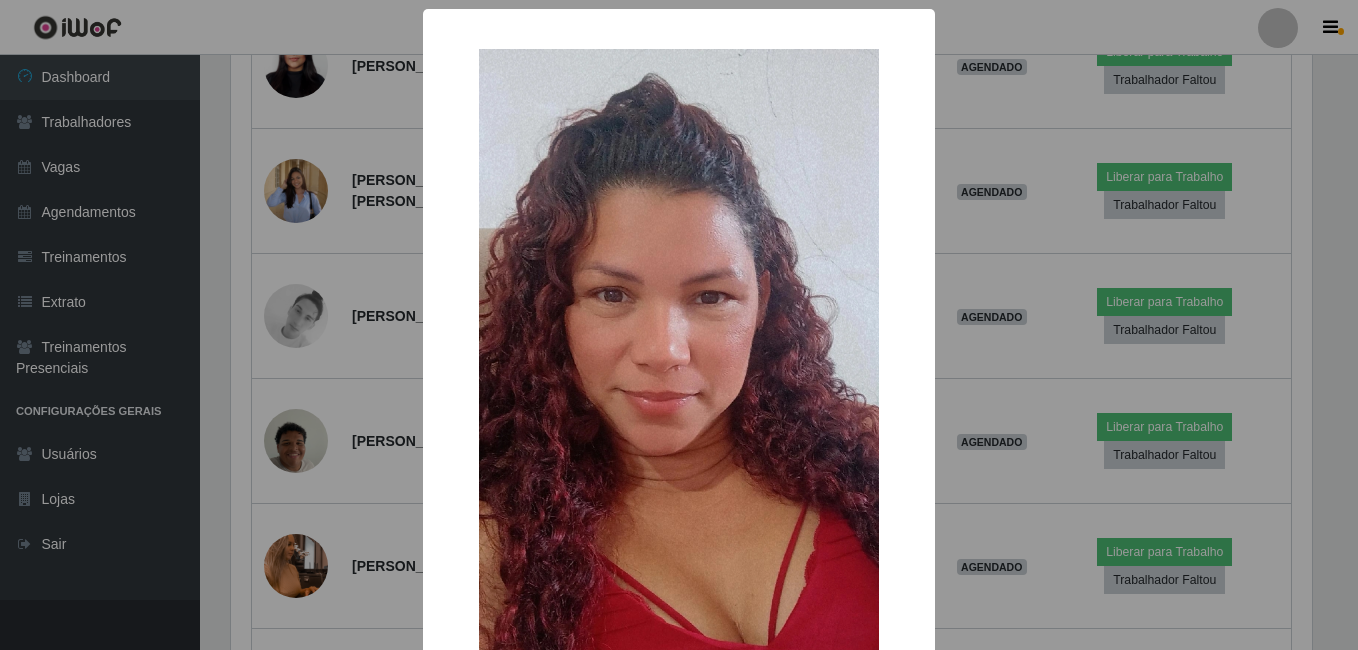 click on "× OK Cancel" at bounding box center [679, 325] 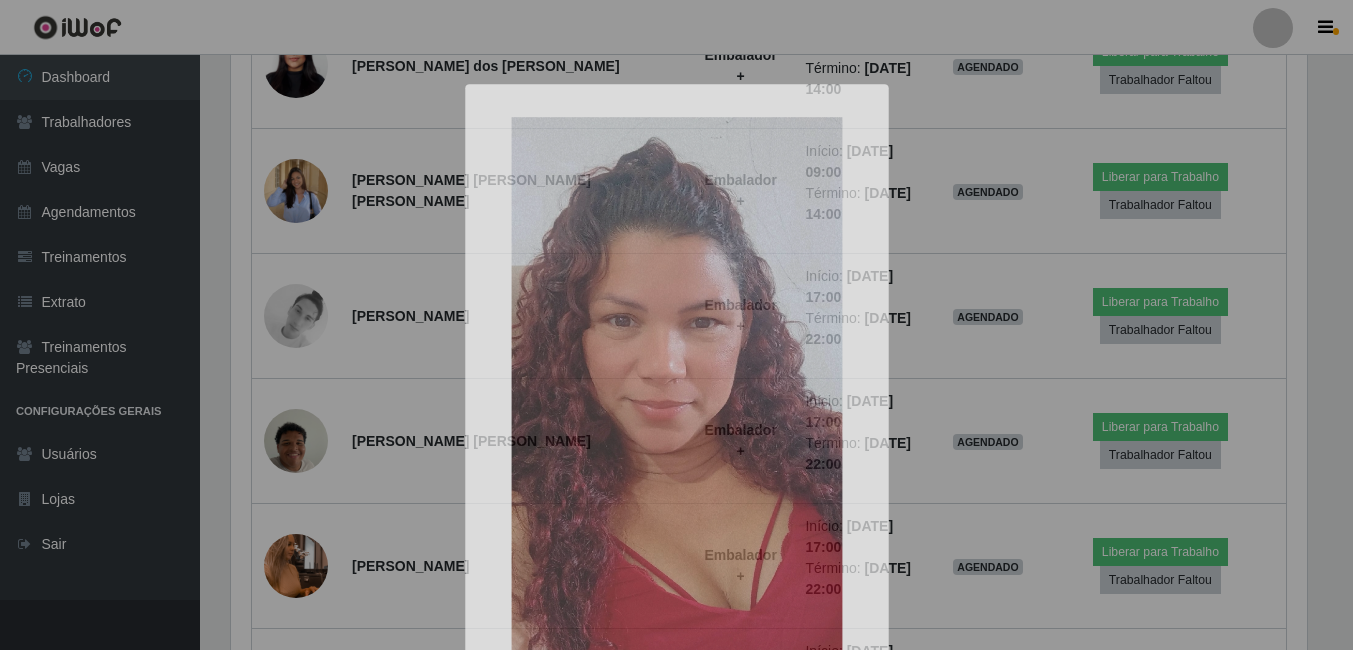 scroll, scrollTop: 999585, scrollLeft: 998909, axis: both 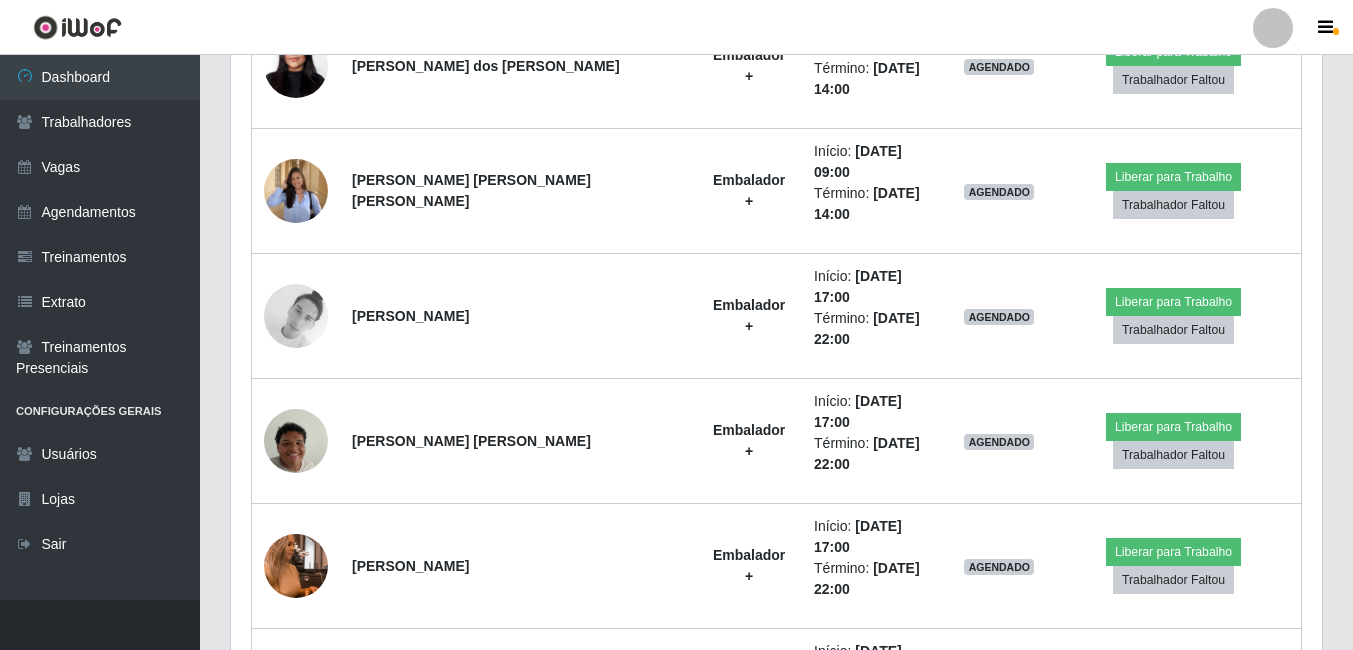 click at bounding box center (296, 816) 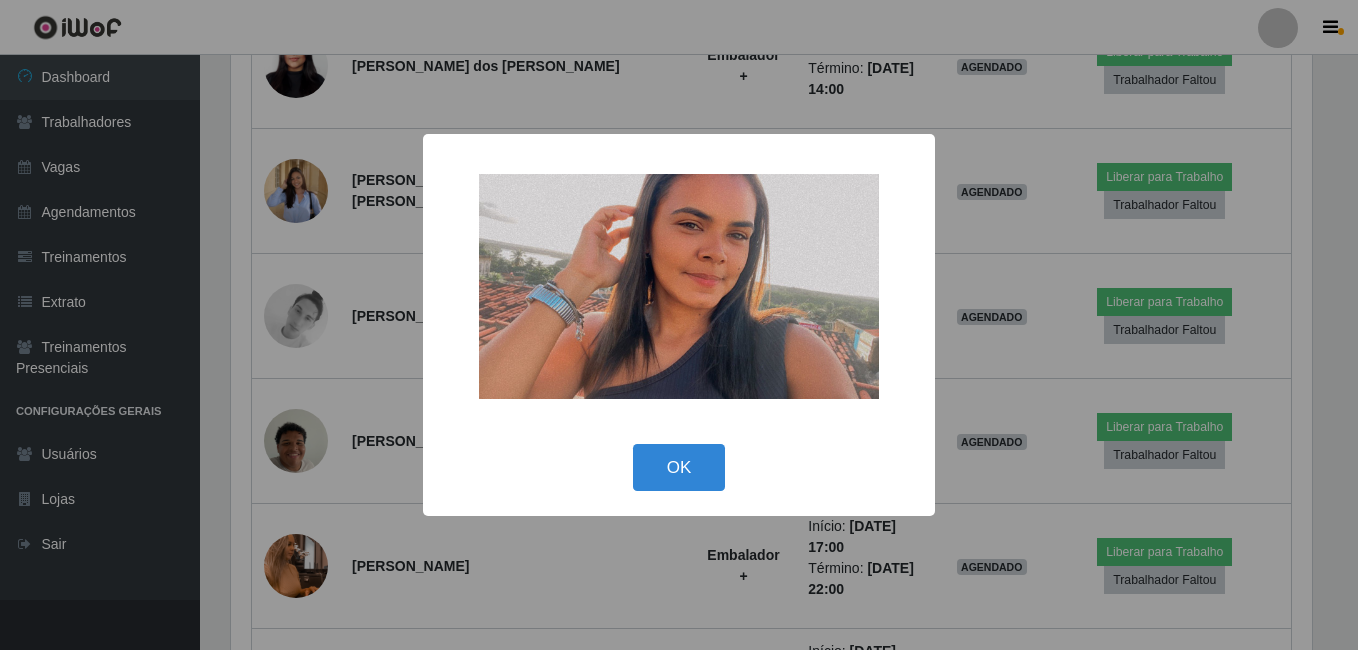 scroll, scrollTop: 999585, scrollLeft: 998919, axis: both 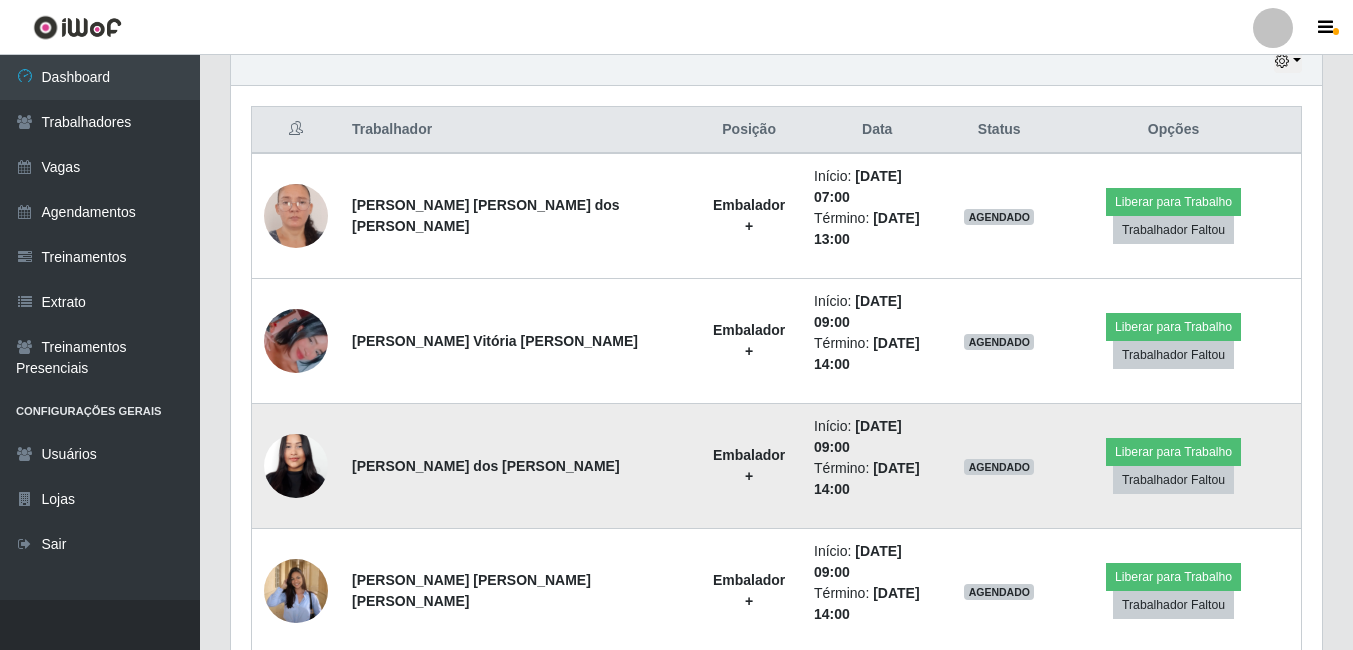 click at bounding box center [296, 466] 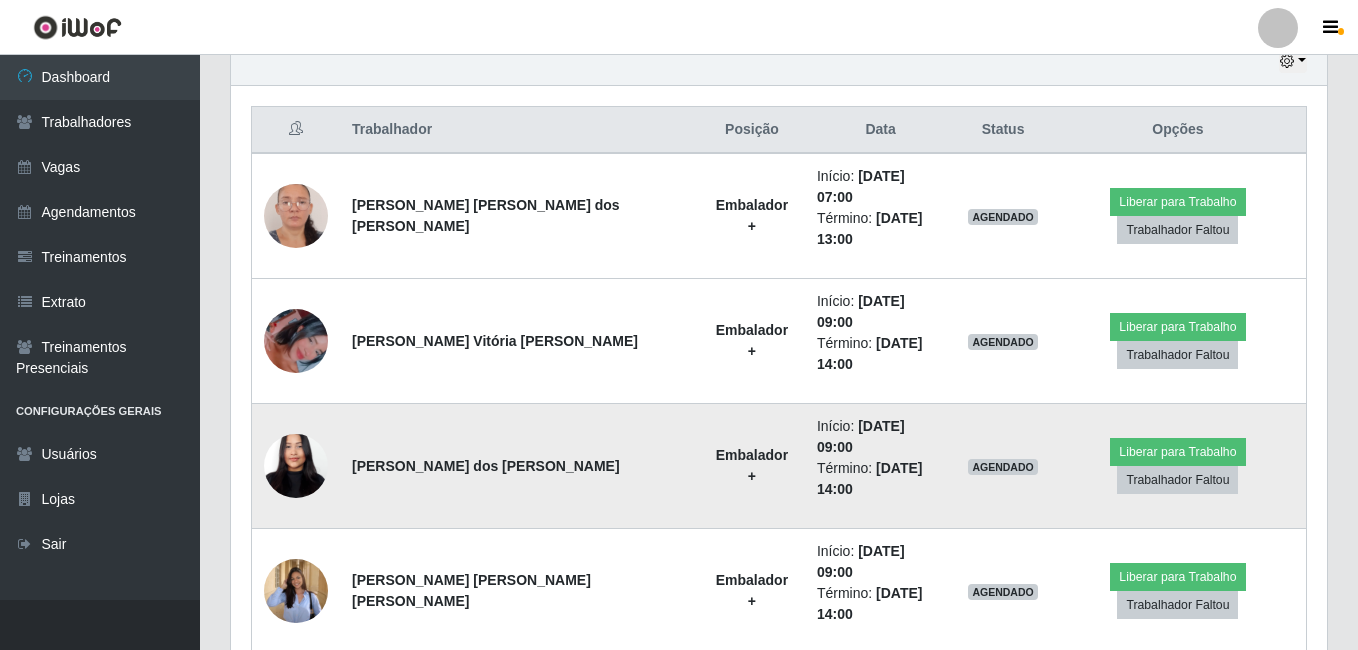 scroll, scrollTop: 999585, scrollLeft: 998919, axis: both 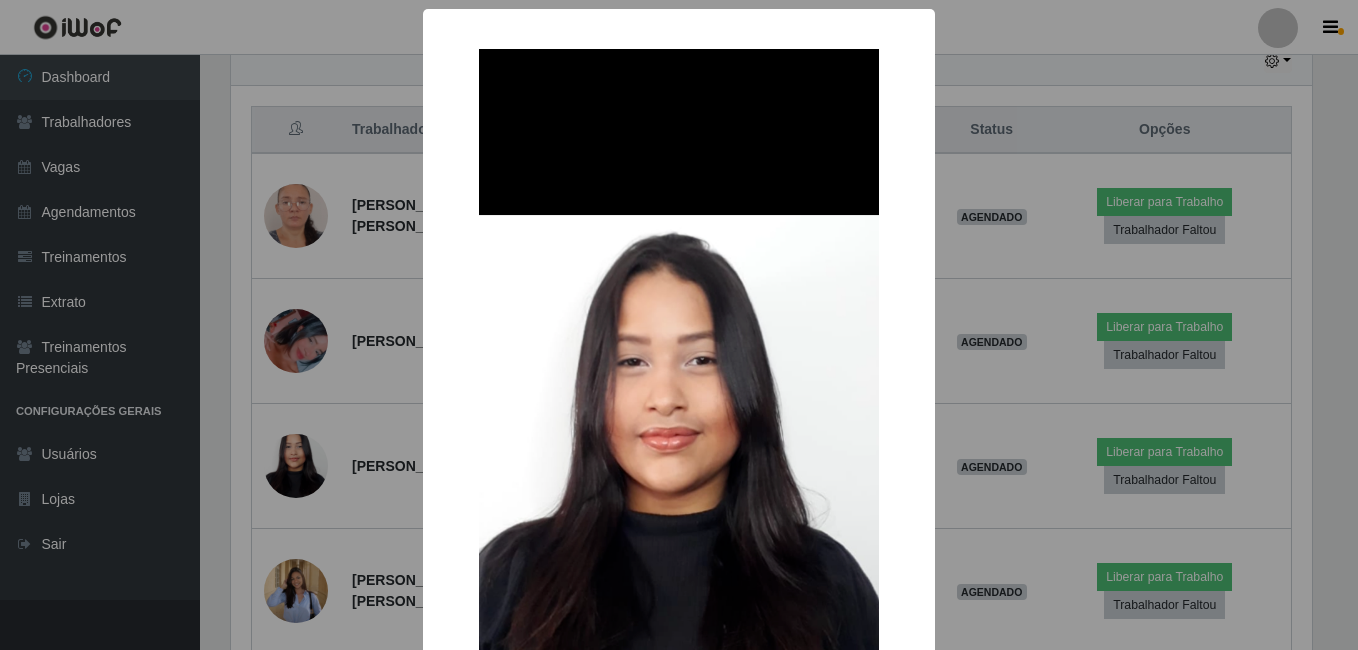 click on "× OK Cancel" at bounding box center [679, 325] 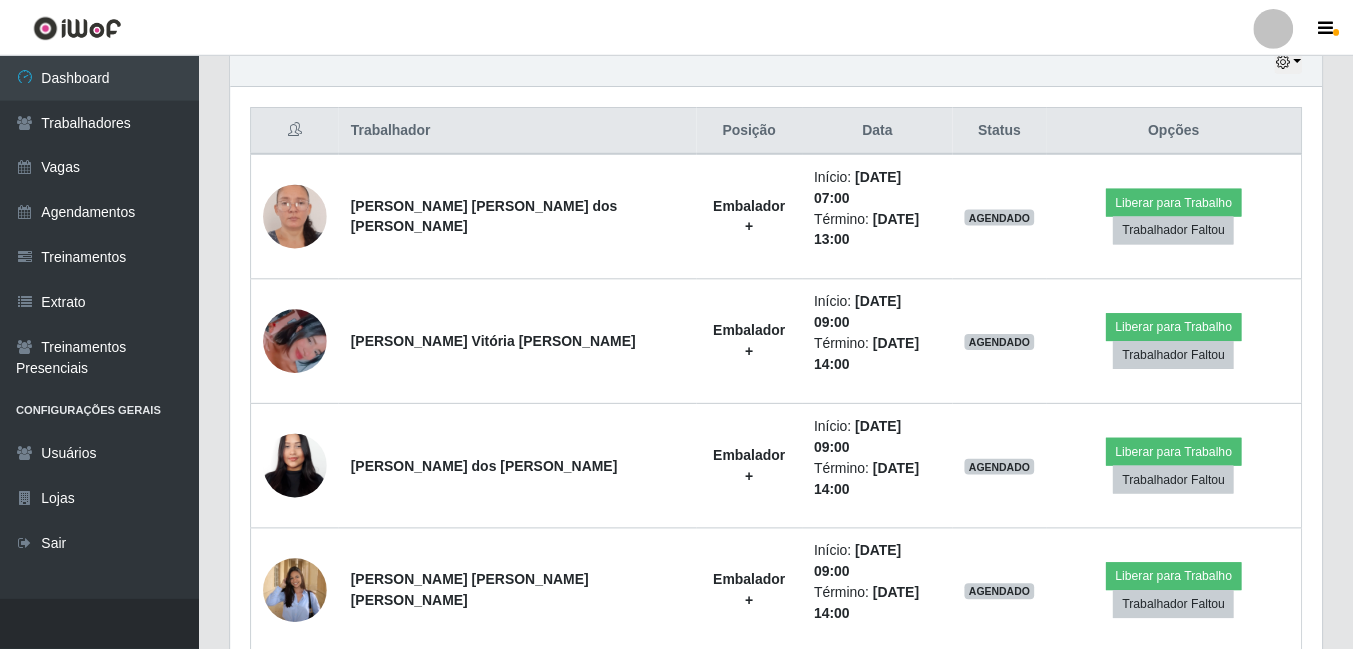 scroll, scrollTop: 999585, scrollLeft: 998909, axis: both 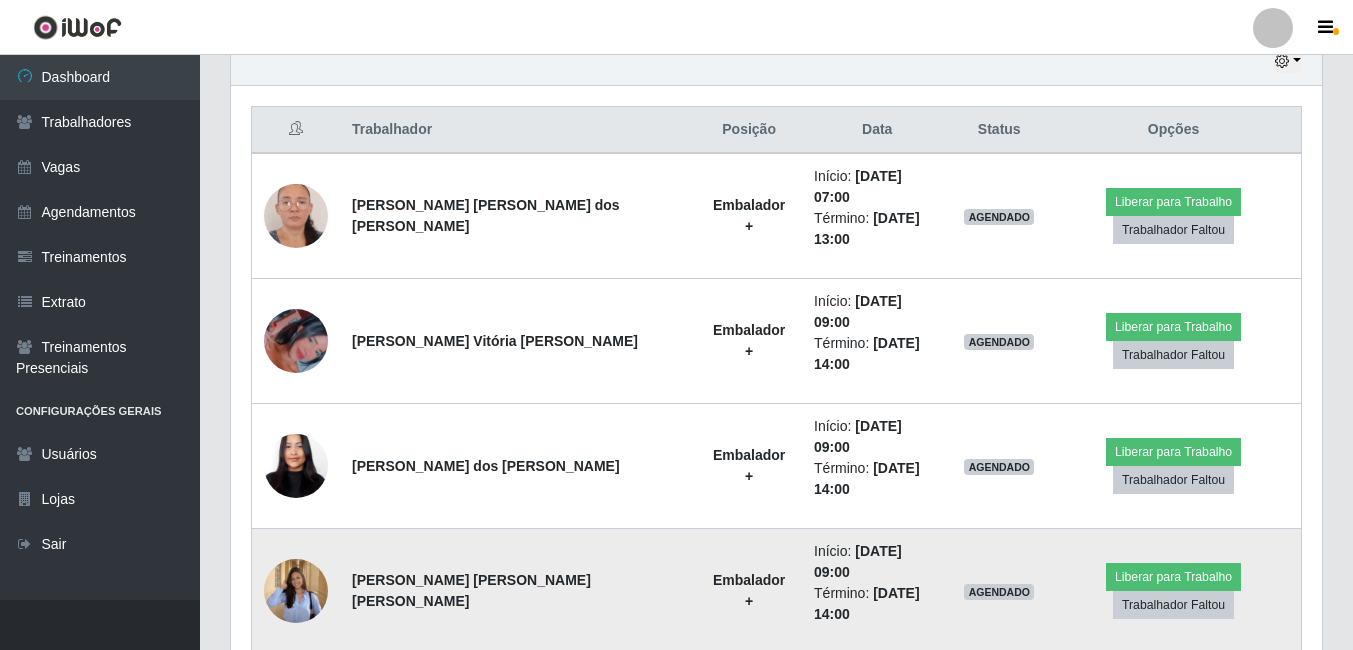 click at bounding box center [296, 590] 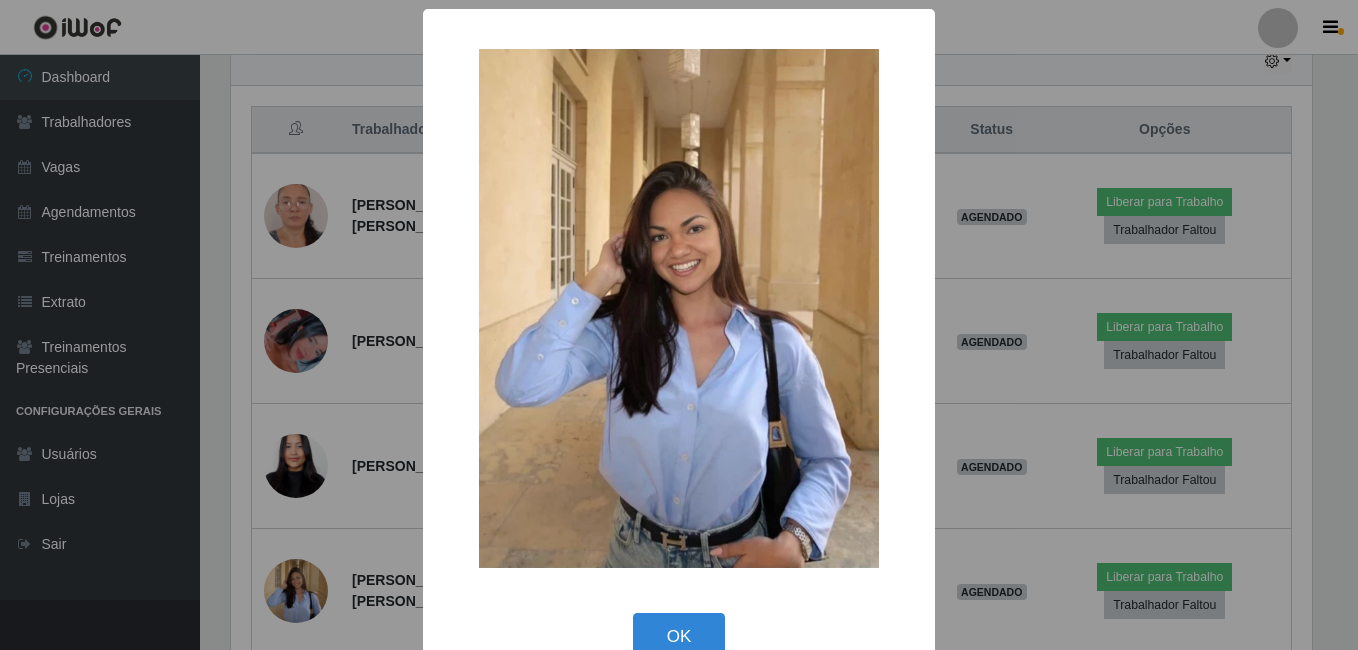 click on "× OK Cancel" at bounding box center (679, 325) 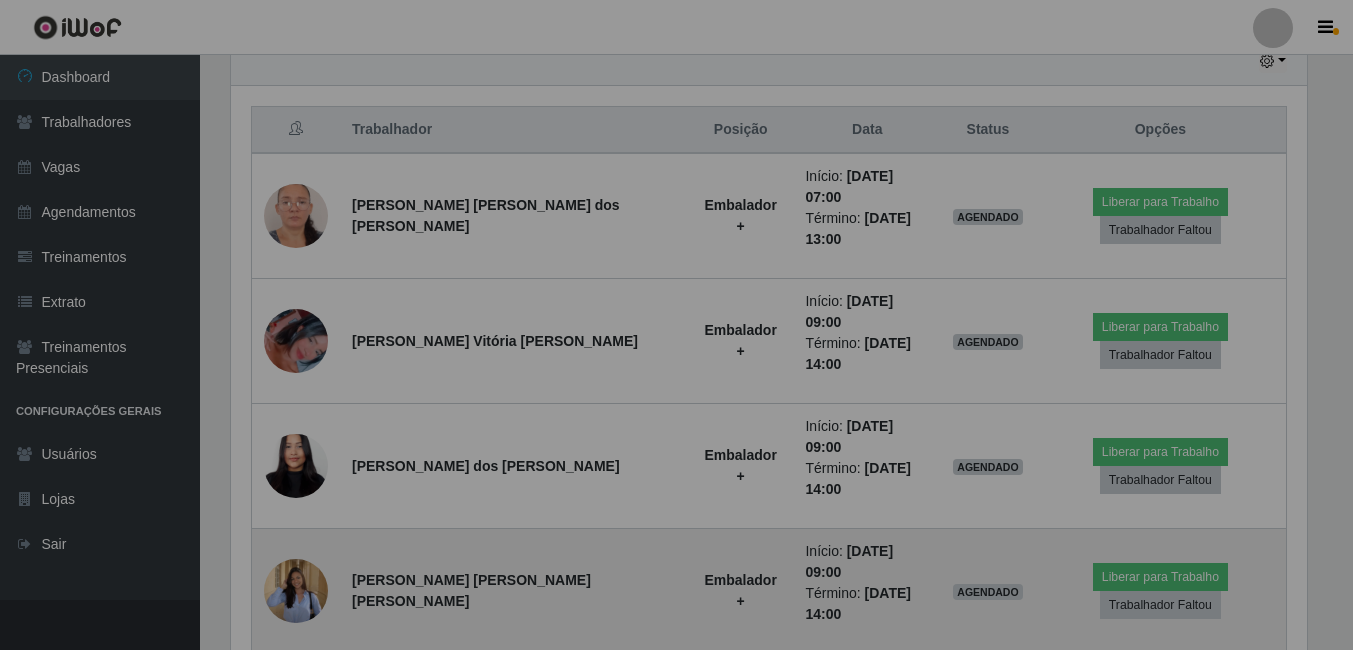 scroll, scrollTop: 999585, scrollLeft: 998909, axis: both 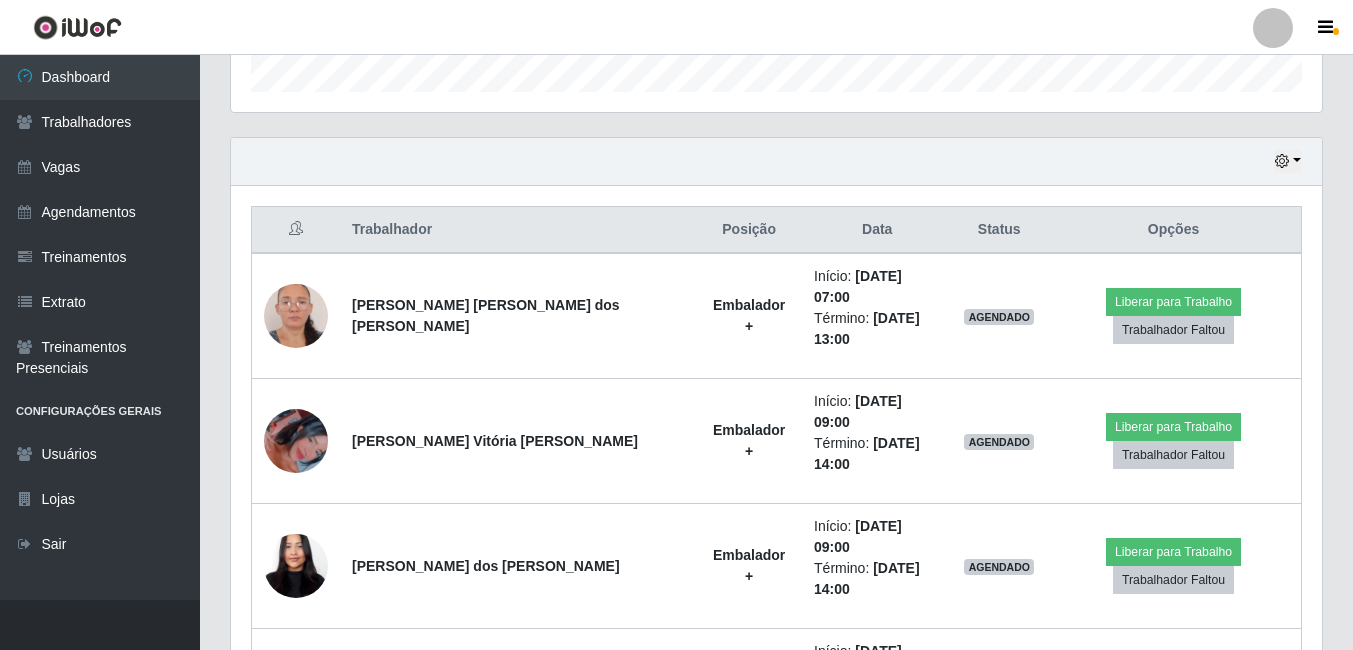 click on "Hoje 1 dia 3 [PERSON_NAME] 1 Semana Não encerrados Trabalhador Posição Data Status Opções [PERSON_NAME] [PERSON_NAME] dos [PERSON_NAME]  Embalador +   Início:   [DATE] 07:00 Término:   [DATE] 13:00 AGENDADO Liberar para Trabalho Trabalhador Faltou [PERSON_NAME] Vitória [PERSON_NAME] Embalador +   Início:   [DATE] 09:00 Término:   [DATE] 14:00 AGENDADO Liberar para Trabalho Trabalhador Faltou [PERSON_NAME] dos [PERSON_NAME] Embalador +   Início:   [DATE] 09:00 Término:   [DATE] 14:00 AGENDADO Liberar para Trabalho Trabalhador Faltou [PERSON_NAME] [PERSON_NAME] [PERSON_NAME]  Embalador +   Início:   [DATE] 09:00 Término:   [DATE] 14:00 AGENDADO Liberar para Trabalho Trabalhador Faltou [PERSON_NAME] +   Início:   [DATE] 17:00 Término:   [DATE] 22:00 AGENDADO Liberar para Trabalho Trabalhador Faltou [PERSON_NAME] [PERSON_NAME] Embalador +   Início:   [DATE] 17:00 Término:   [DATE] 22:00 AGENDADO Liberar para Trabalho Trabalhador Faltou [PERSON_NAME]" at bounding box center (776, 780) 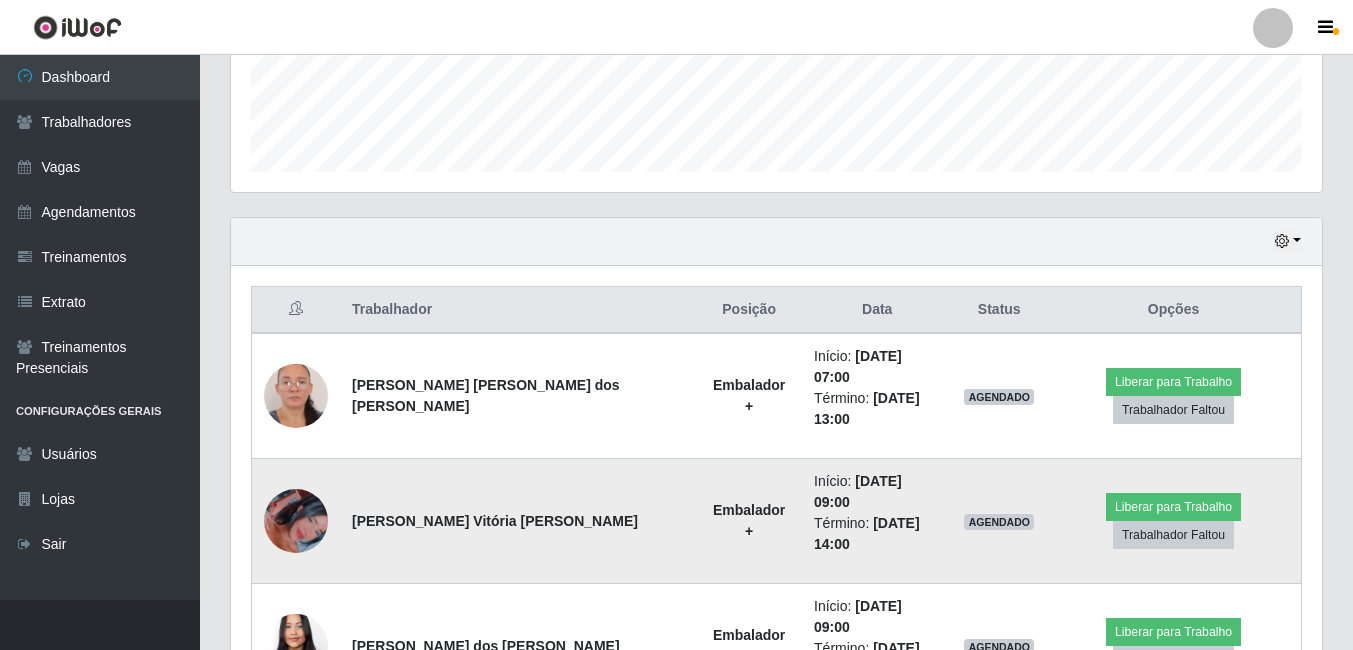 scroll, scrollTop: 523, scrollLeft: 0, axis: vertical 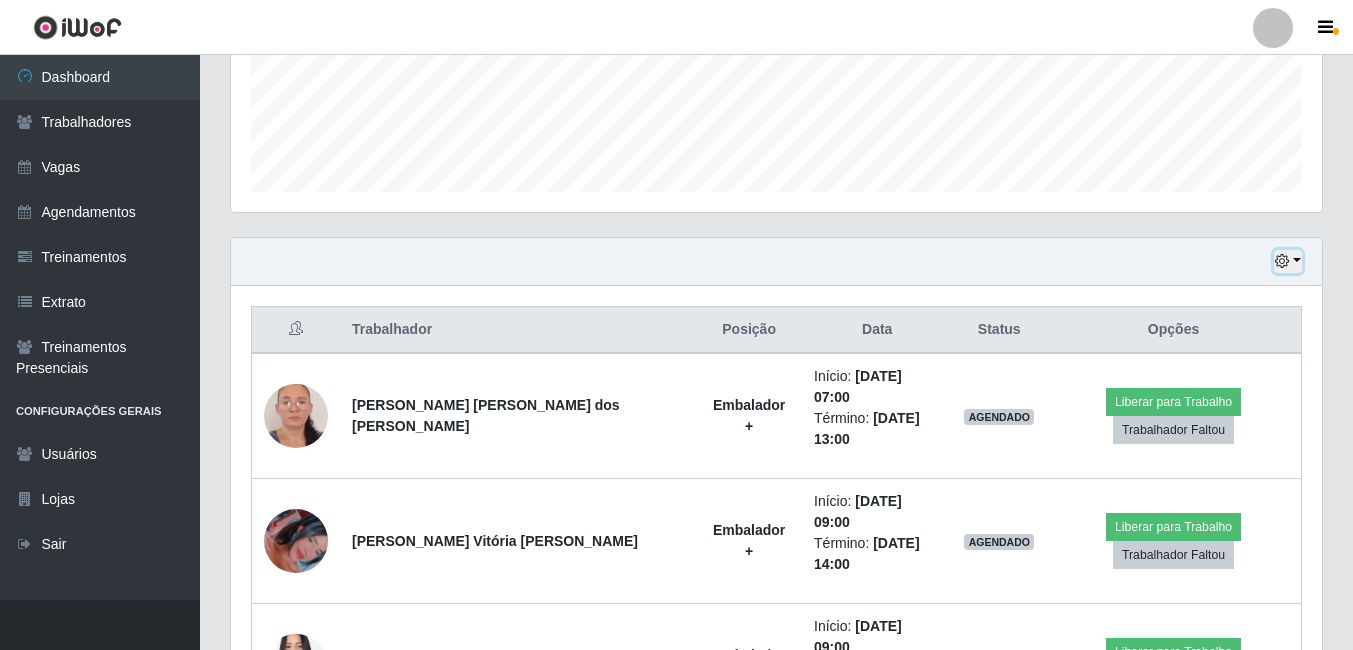click at bounding box center [1282, 261] 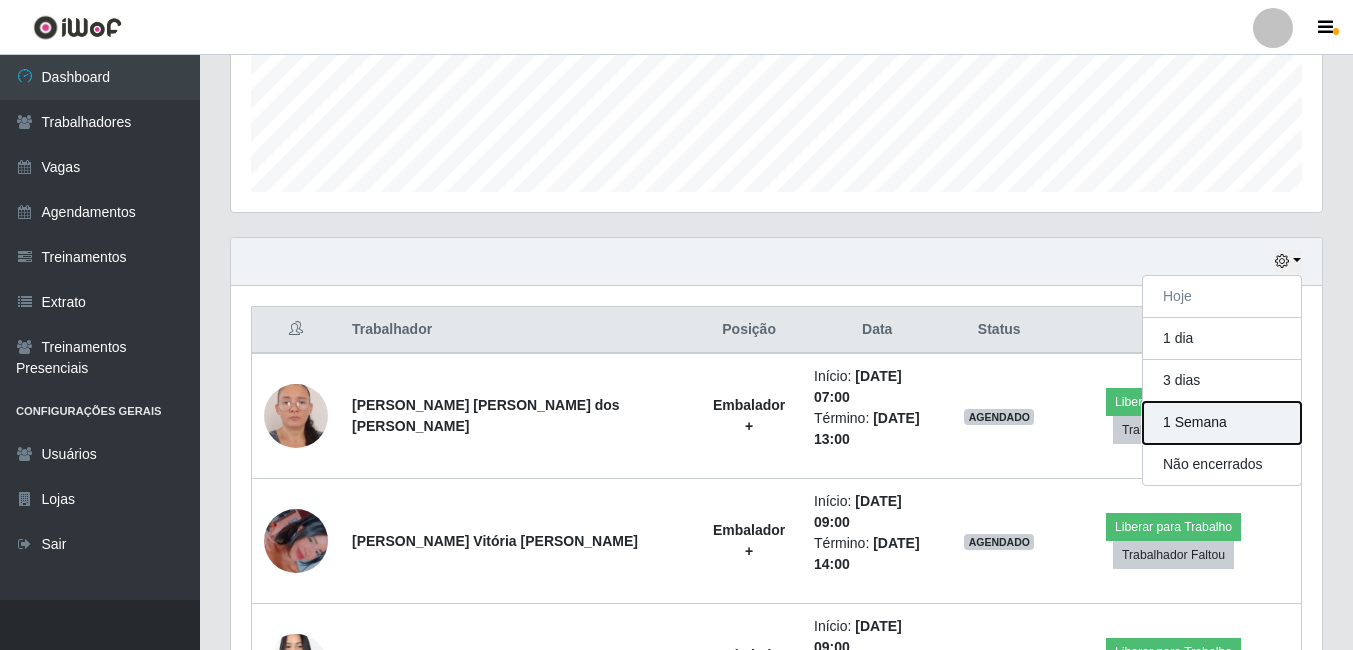 click on "1 Semana" at bounding box center [1222, 423] 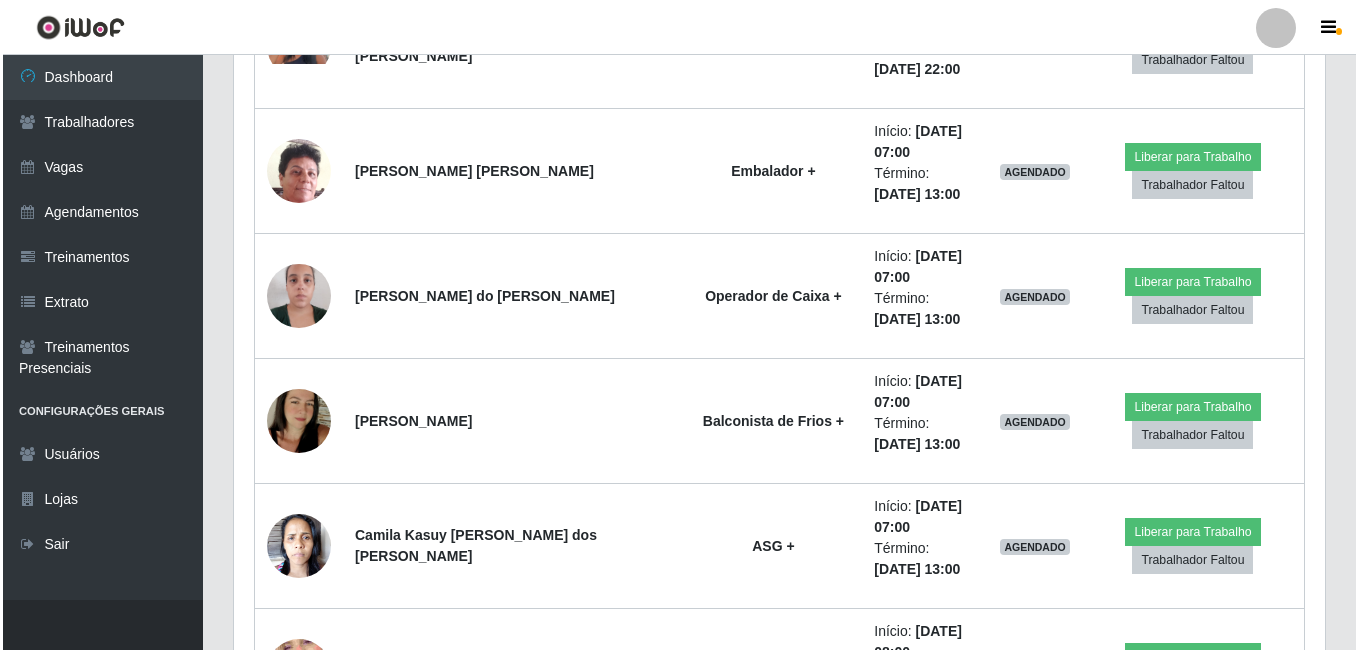 scroll, scrollTop: 1923, scrollLeft: 0, axis: vertical 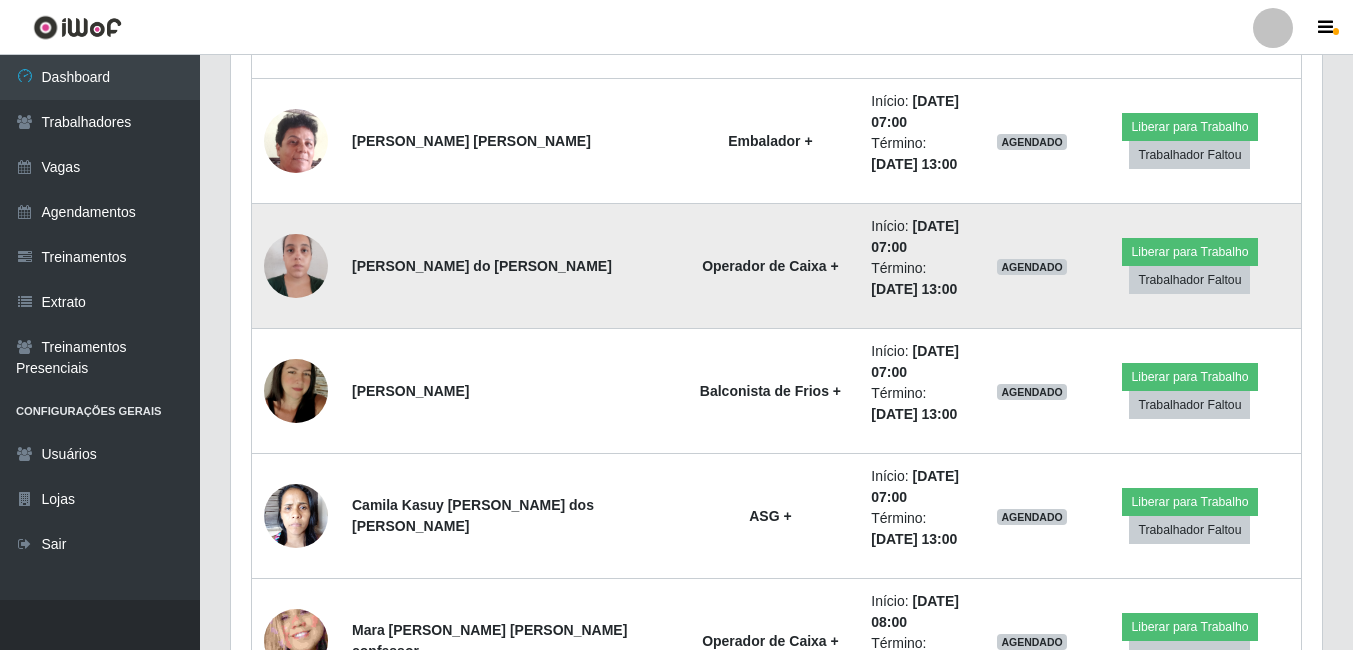 click at bounding box center (296, 265) 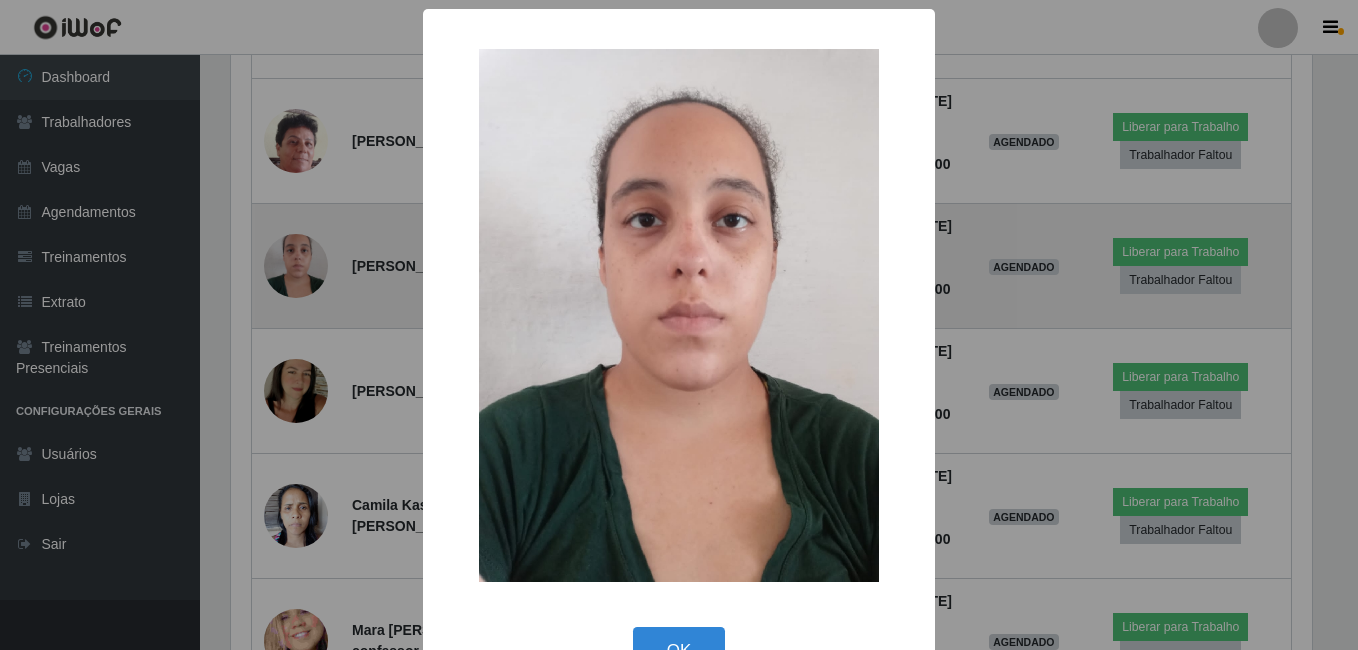 scroll, scrollTop: 999585, scrollLeft: 998919, axis: both 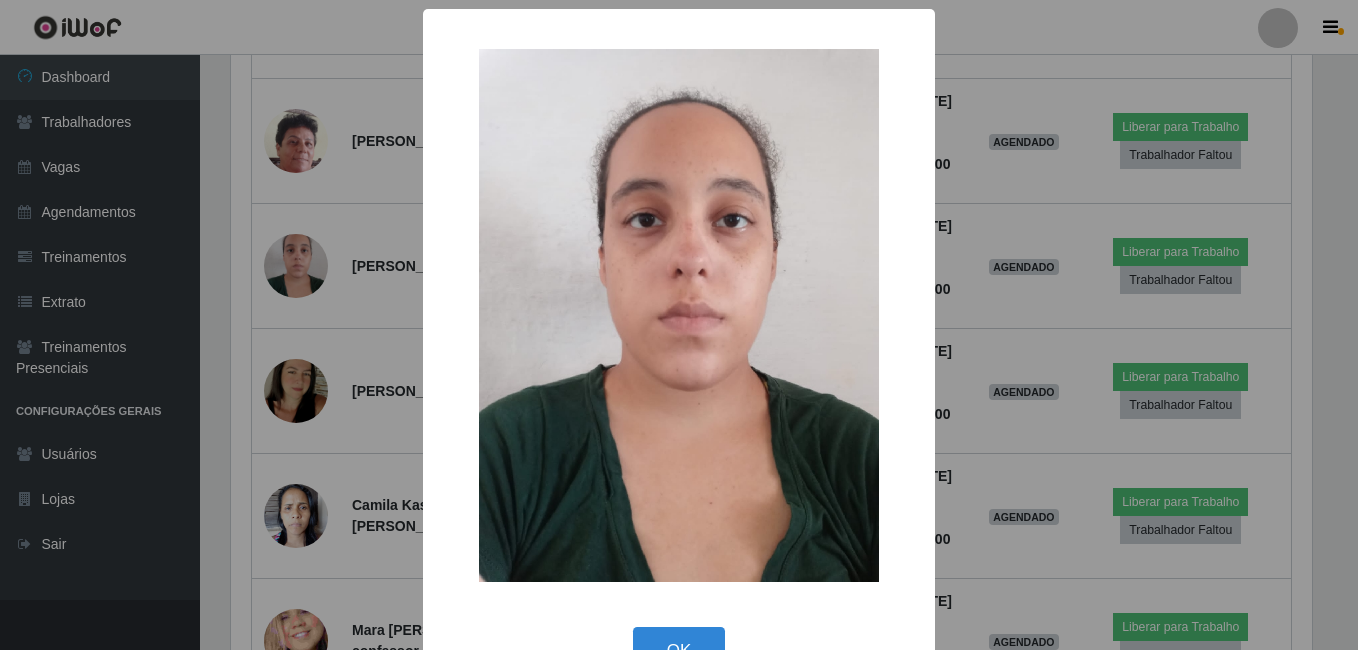 click on "× OK Cancel" at bounding box center [679, 325] 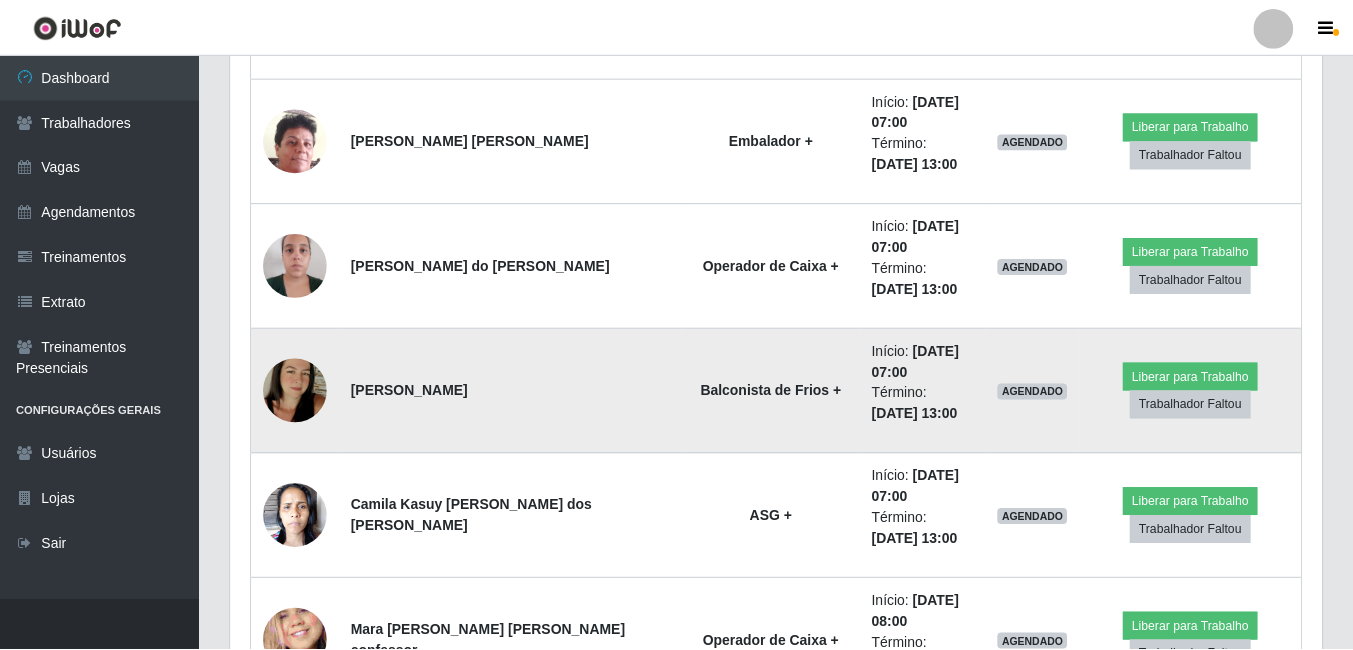 scroll, scrollTop: 999585, scrollLeft: 998909, axis: both 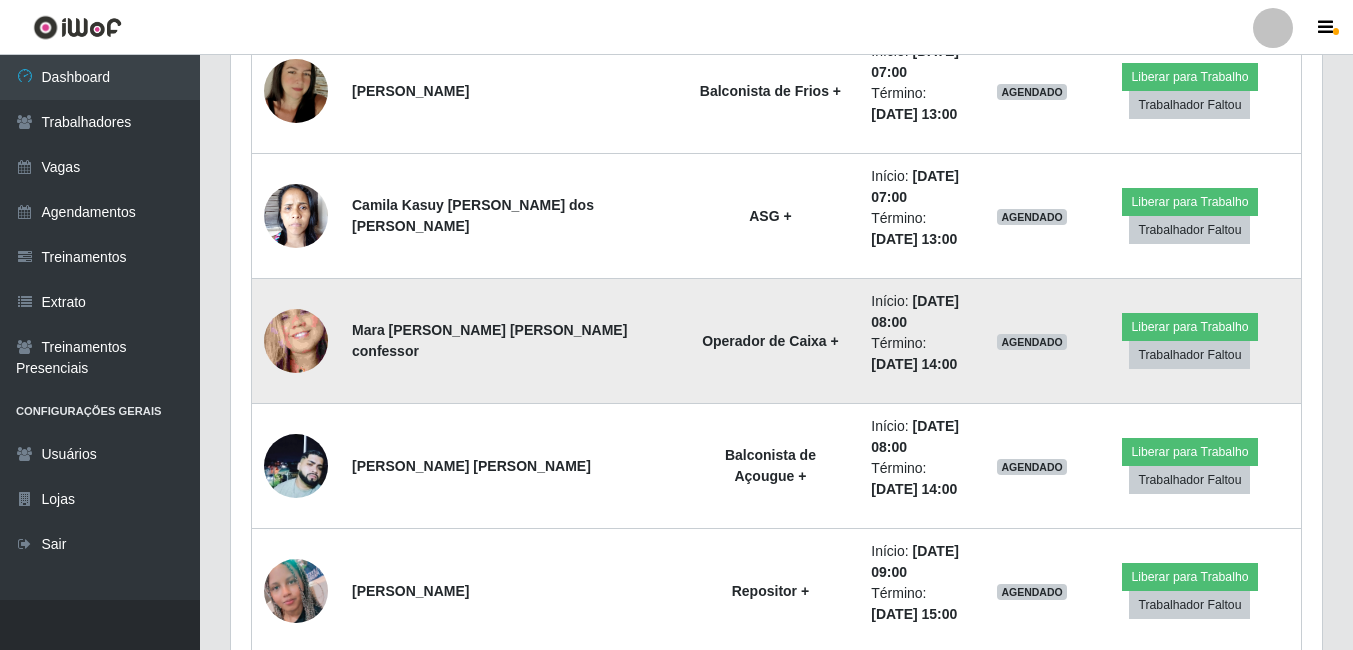 click at bounding box center (296, 466) 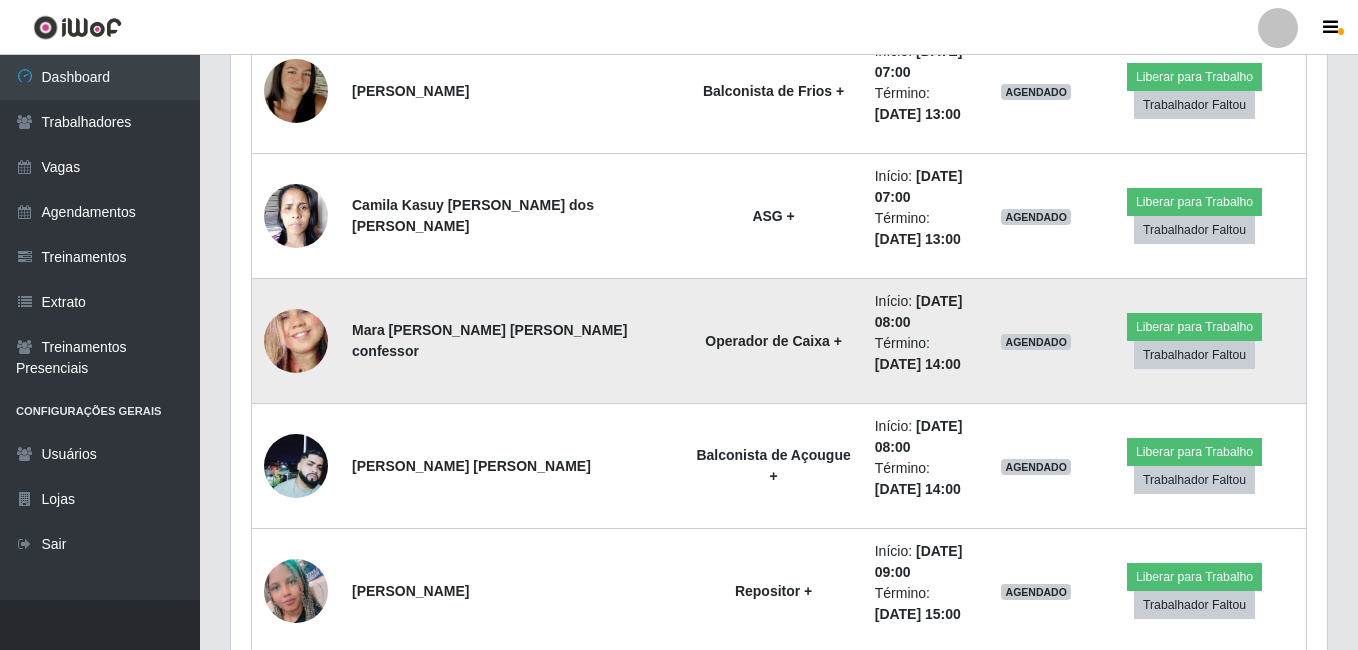scroll, scrollTop: 999585, scrollLeft: 998919, axis: both 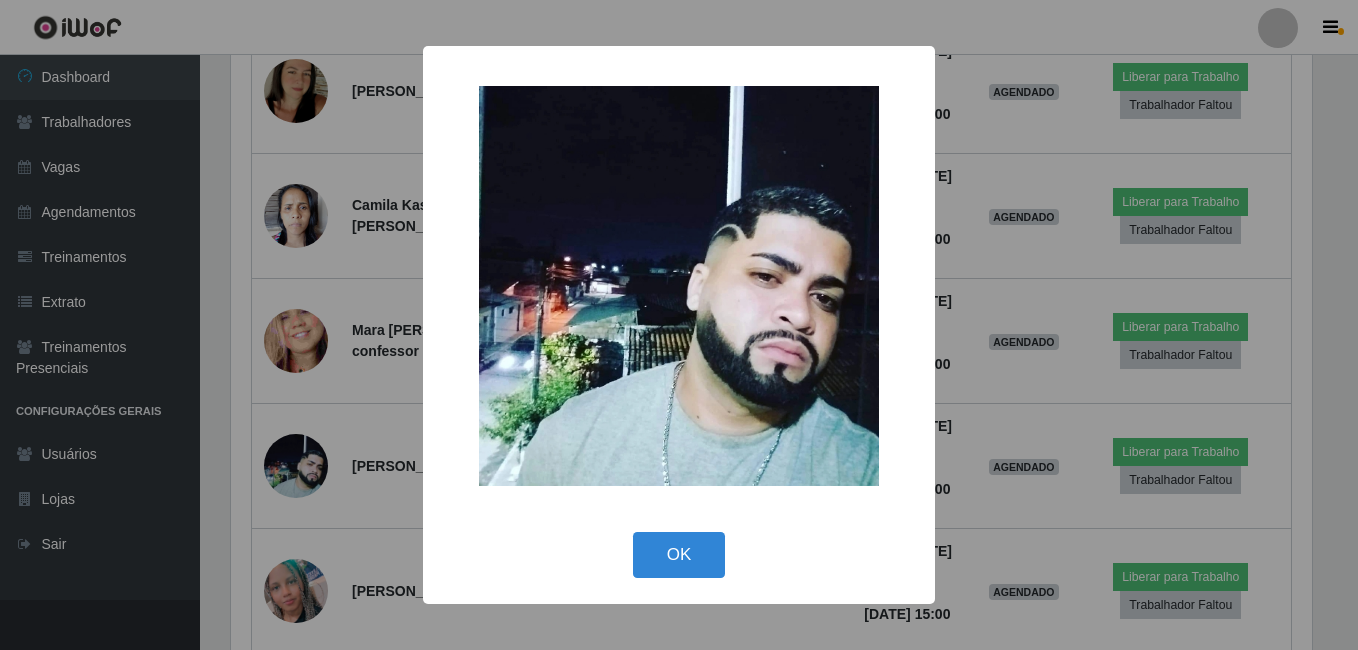 click on "× OK Cancel" at bounding box center [679, 325] 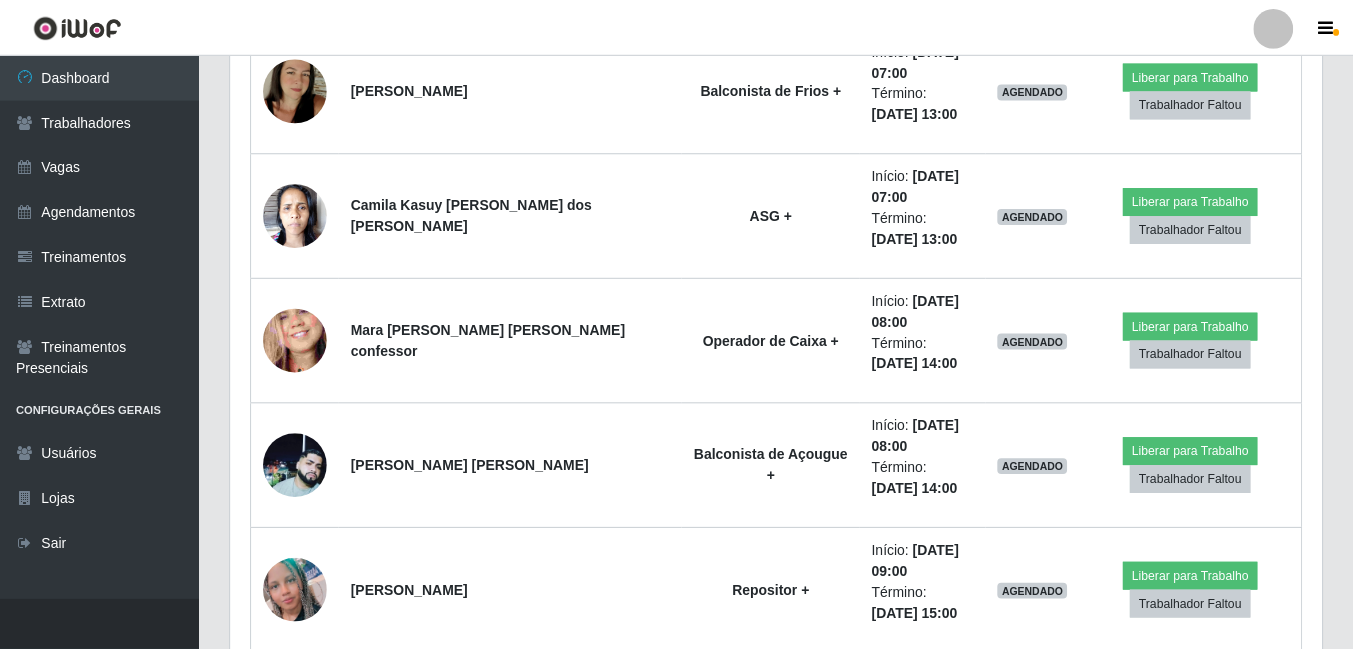 scroll, scrollTop: 2314, scrollLeft: 0, axis: vertical 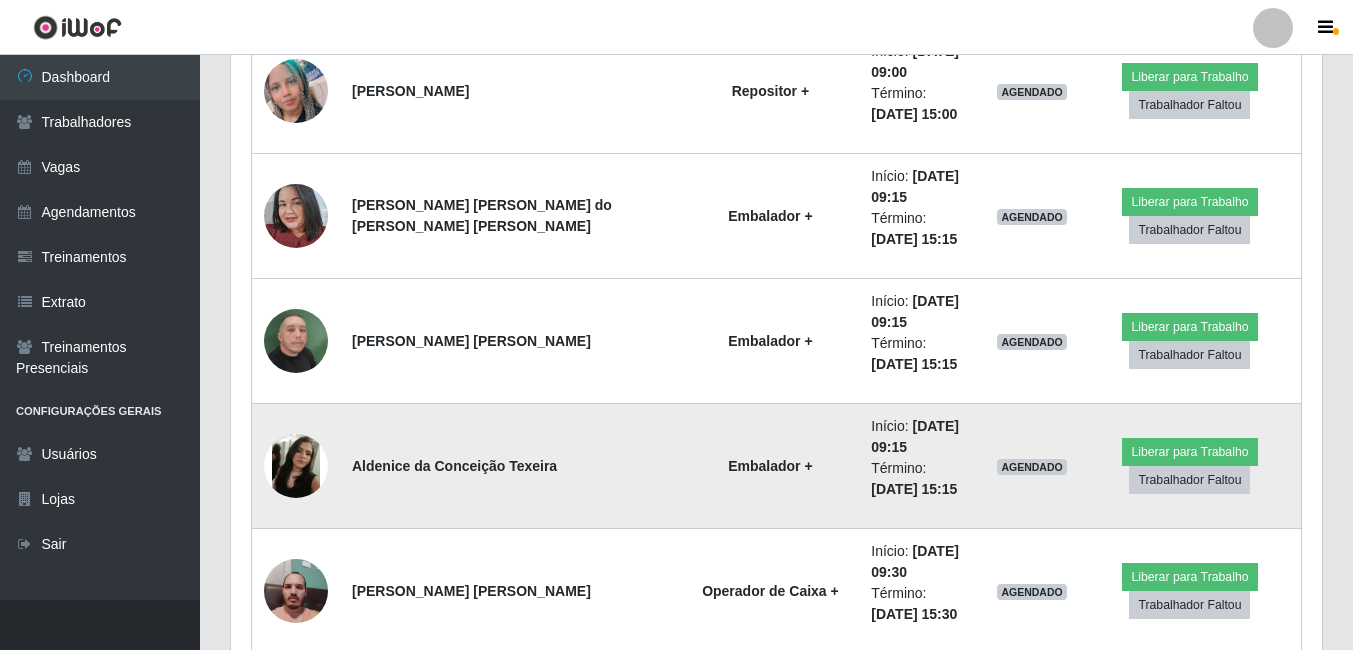 click at bounding box center (296, 466) 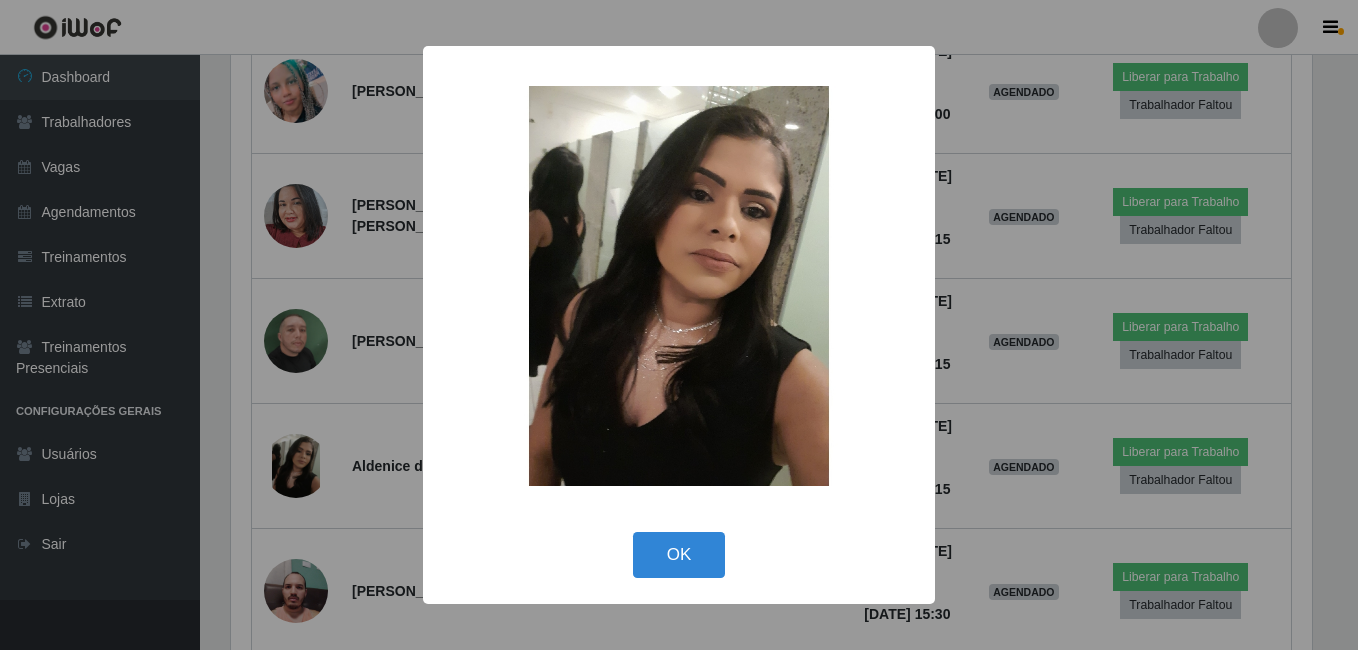 click on "× OK Cancel" at bounding box center (679, 325) 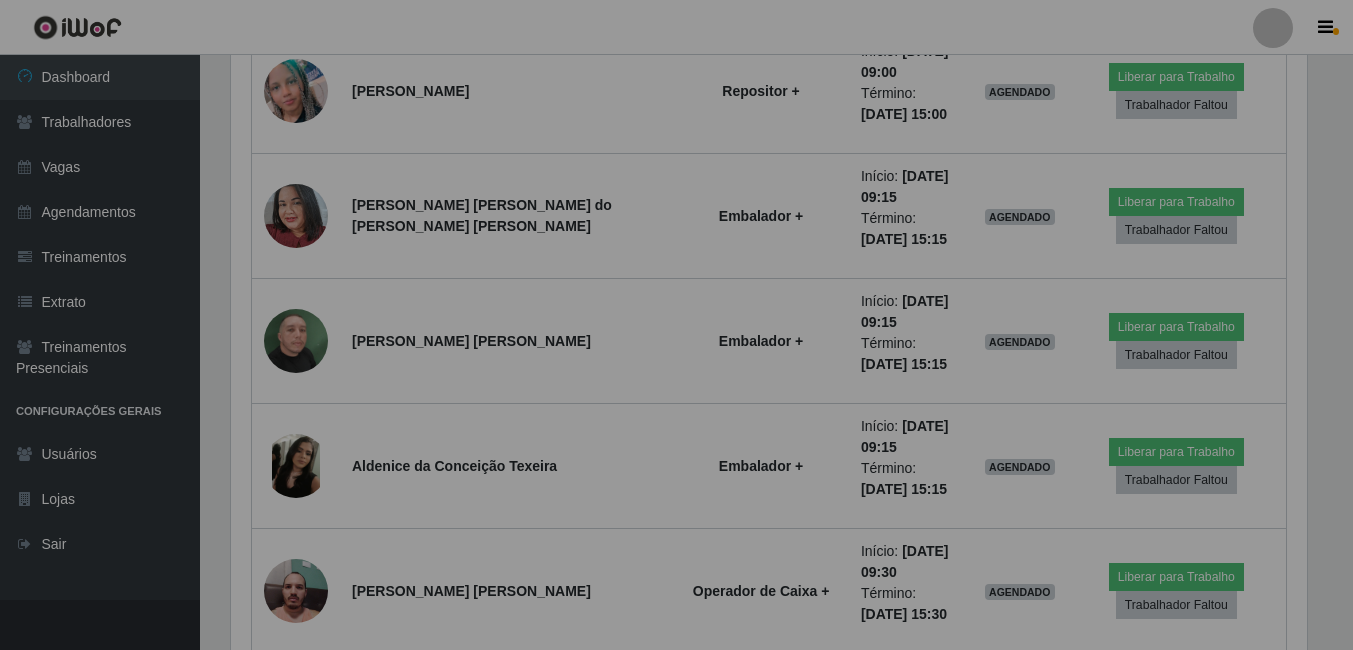 scroll, scrollTop: 2747, scrollLeft: 0, axis: vertical 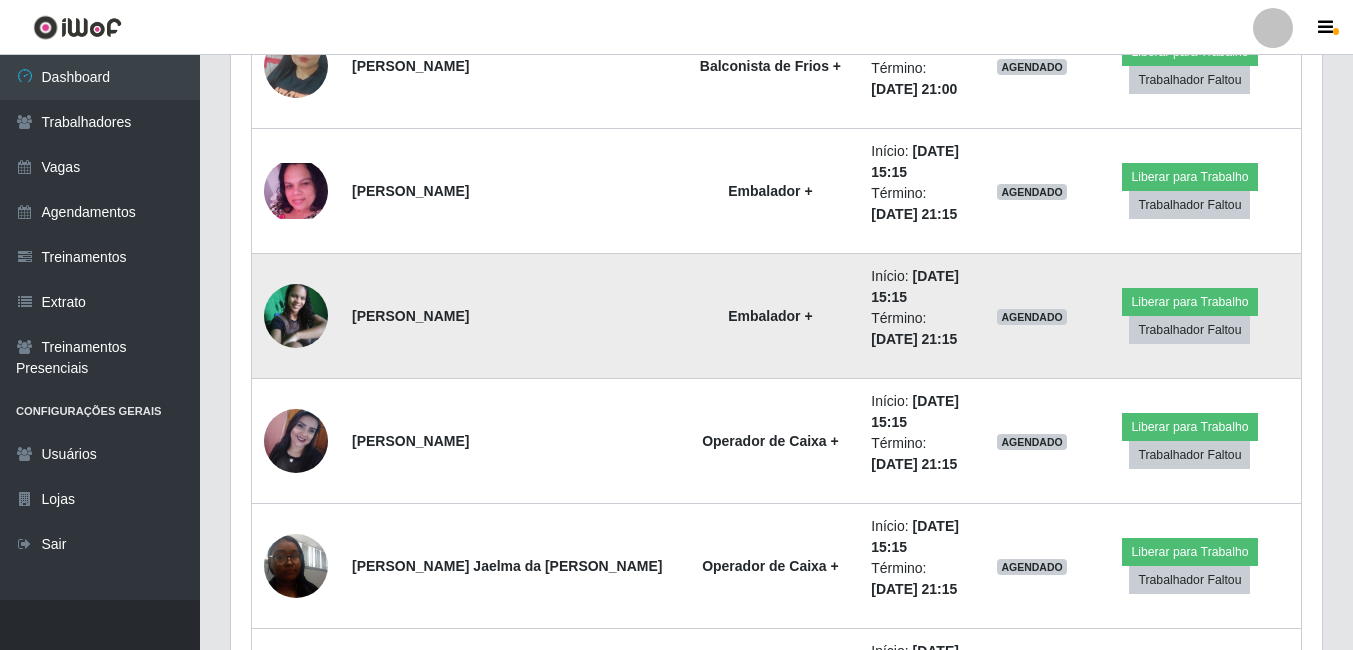 click at bounding box center [296, 316] 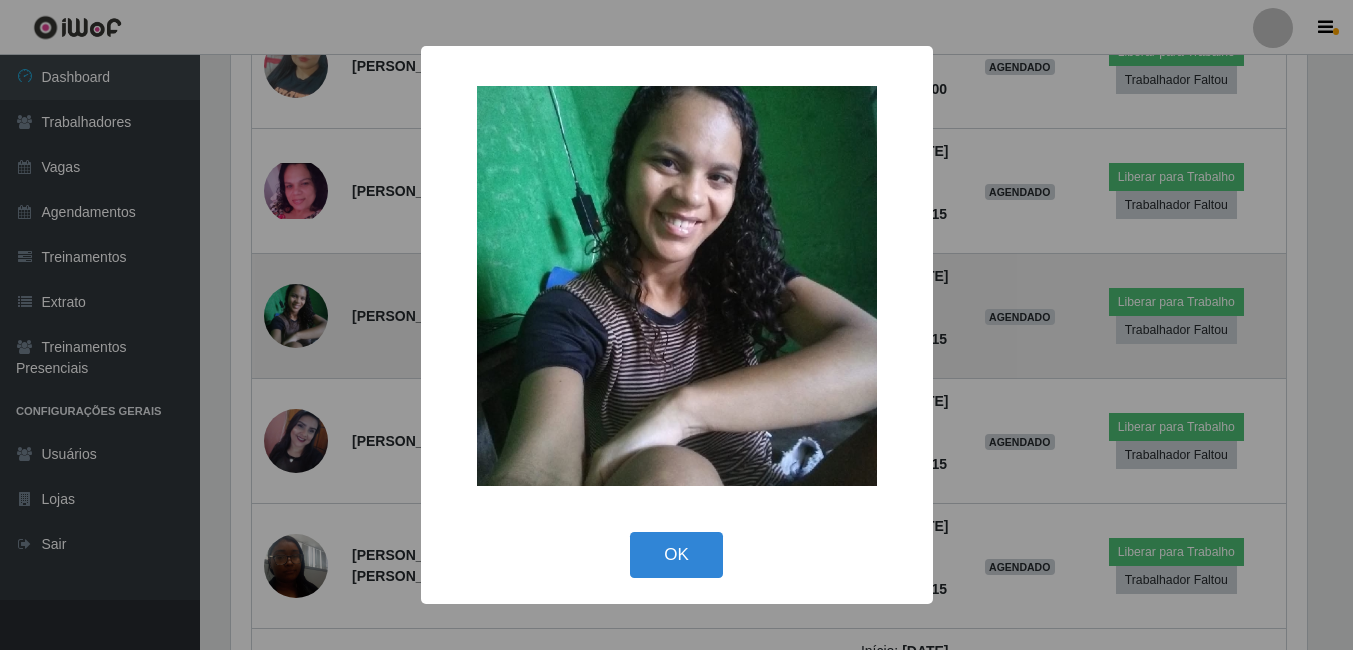 scroll, scrollTop: 999585, scrollLeft: 998919, axis: both 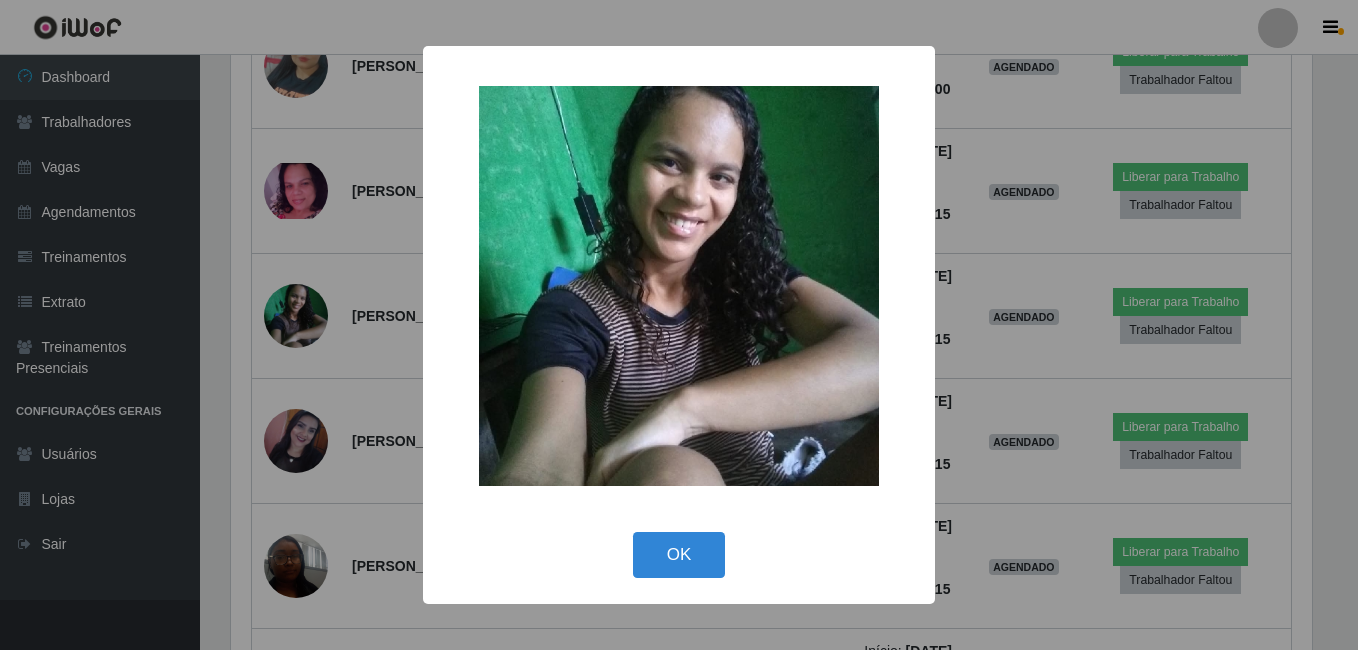 click on "× OK Cancel" at bounding box center (679, 325) 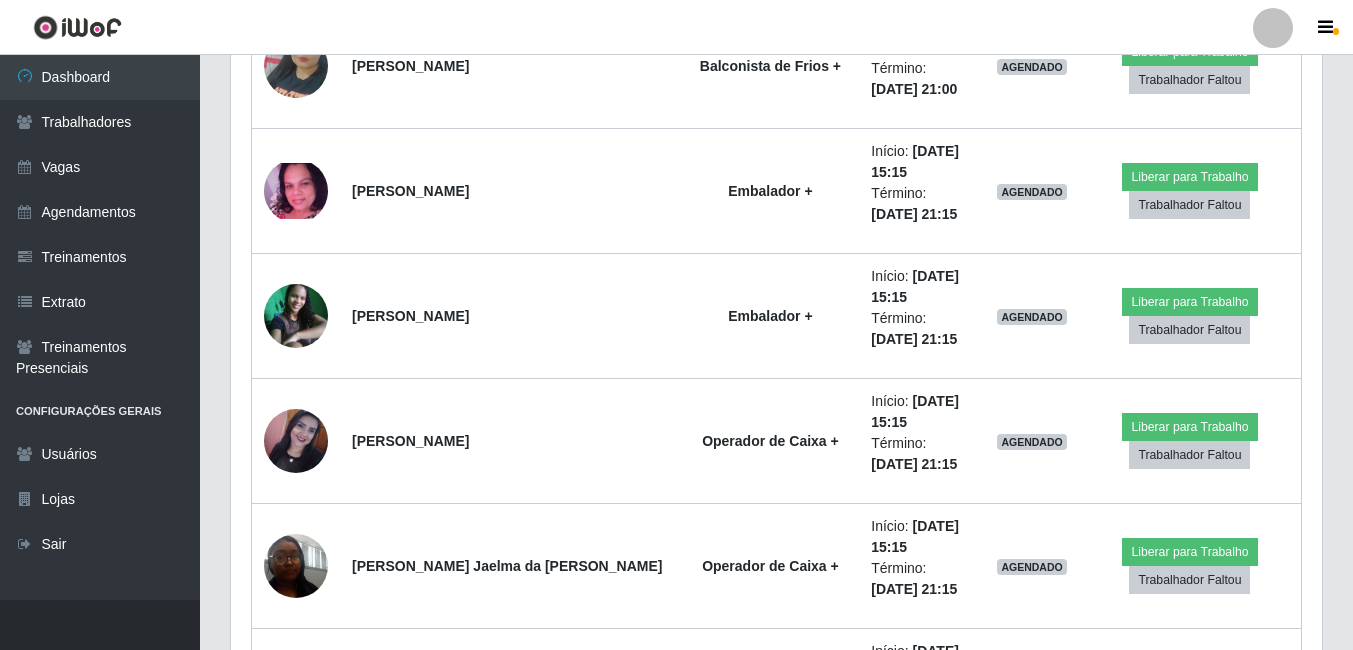 scroll, scrollTop: 999585, scrollLeft: 998909, axis: both 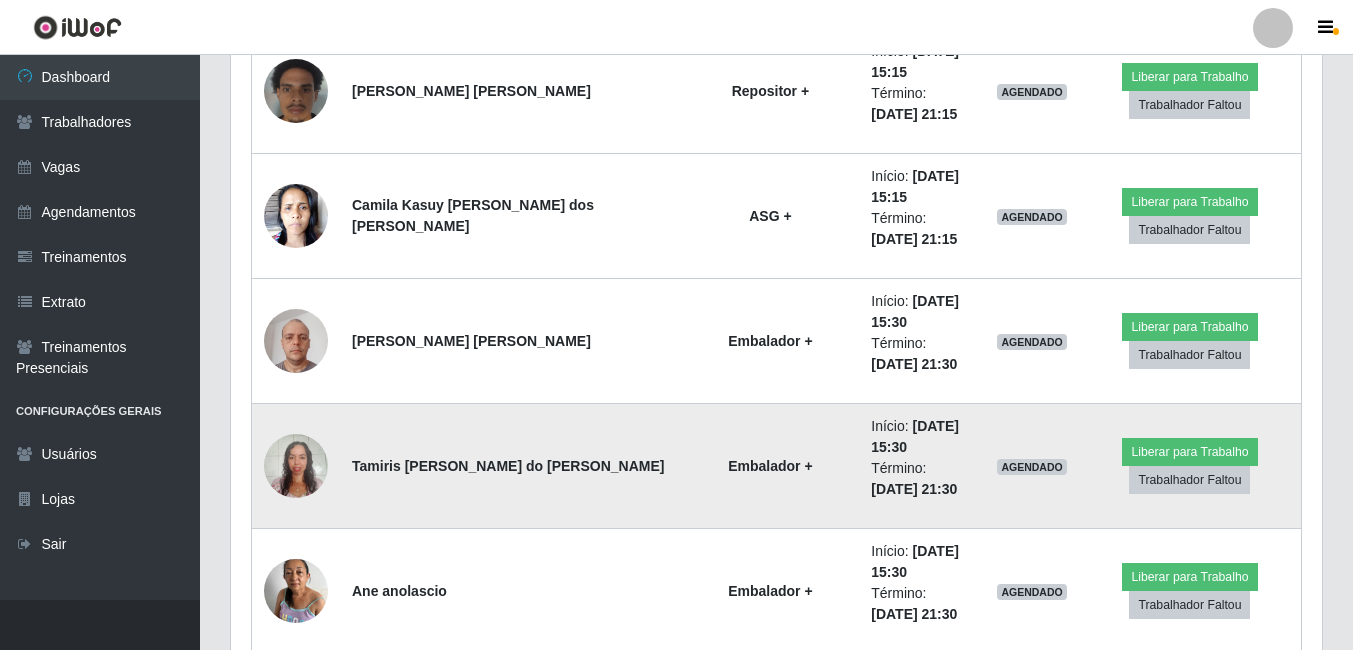 click at bounding box center [296, 465] 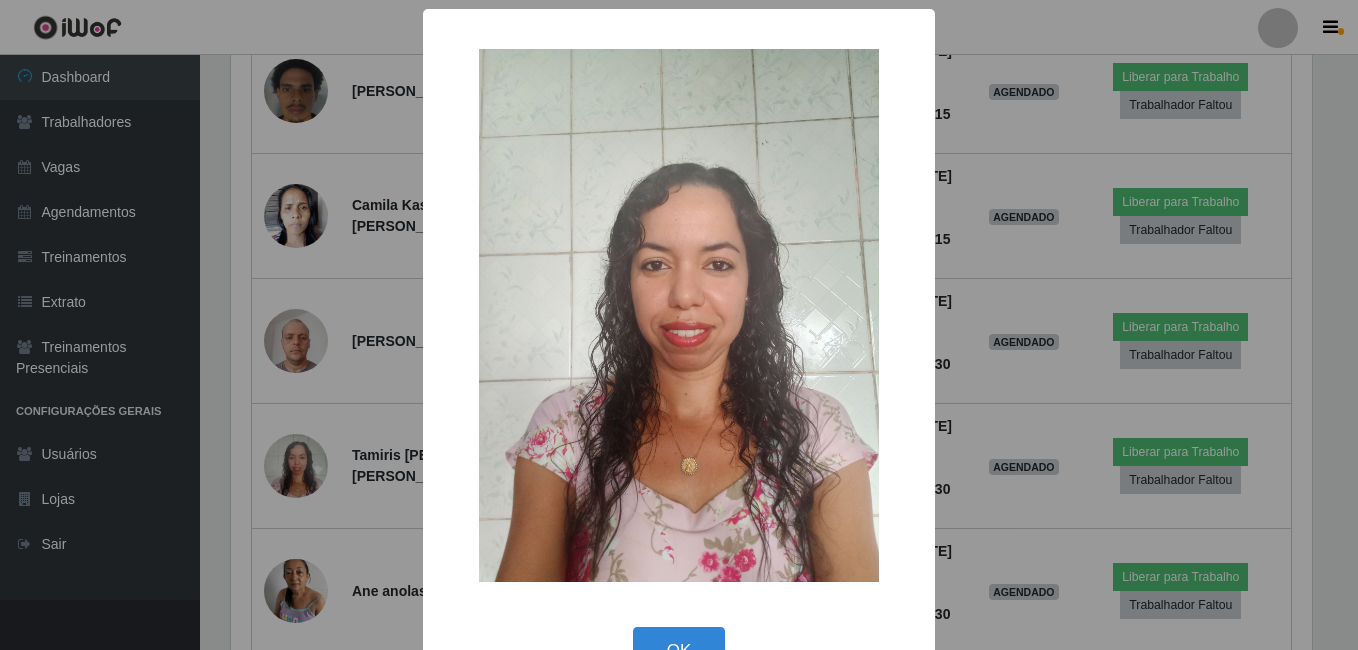 click on "× OK Cancel" at bounding box center [679, 325] 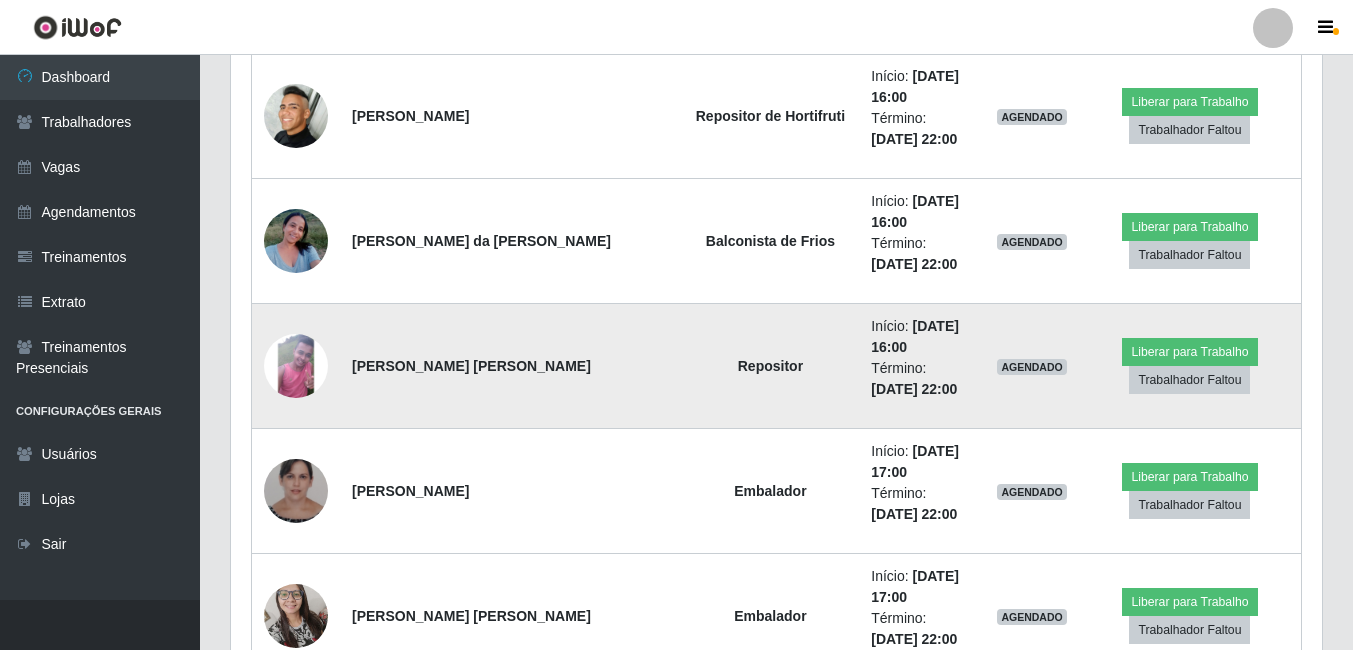 click at bounding box center [296, 491] 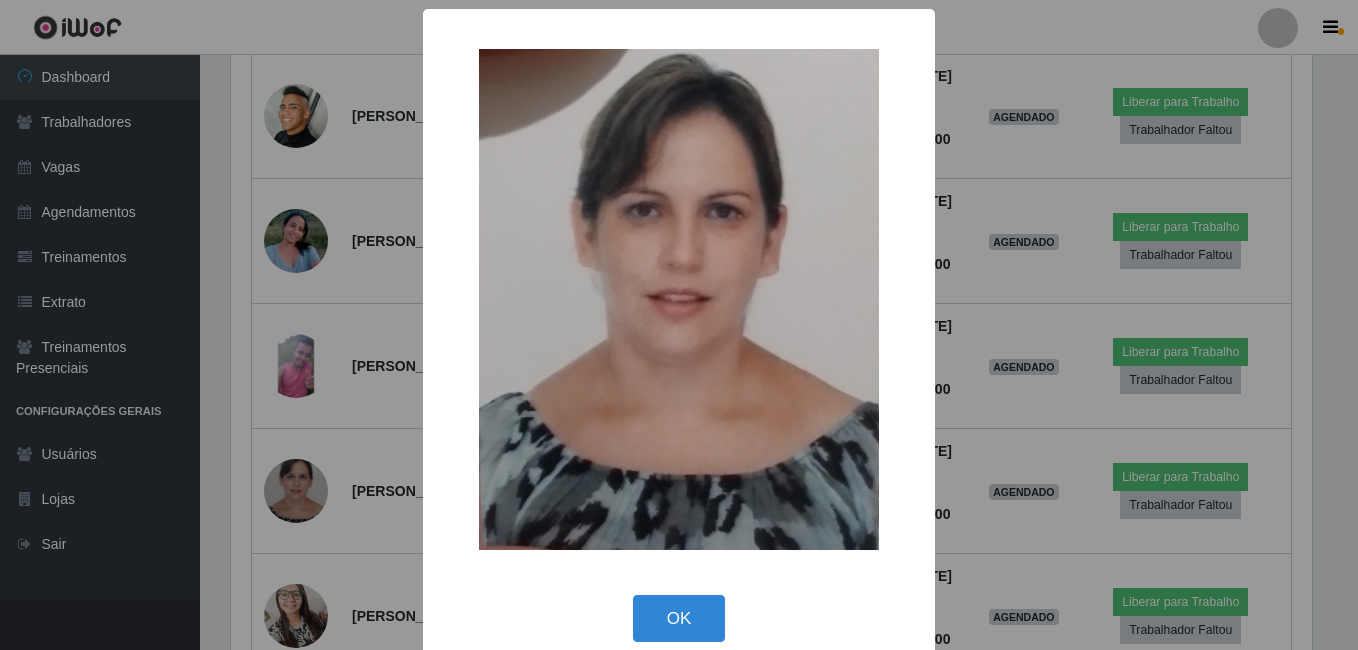 click on "× OK Cancel" at bounding box center [679, 325] 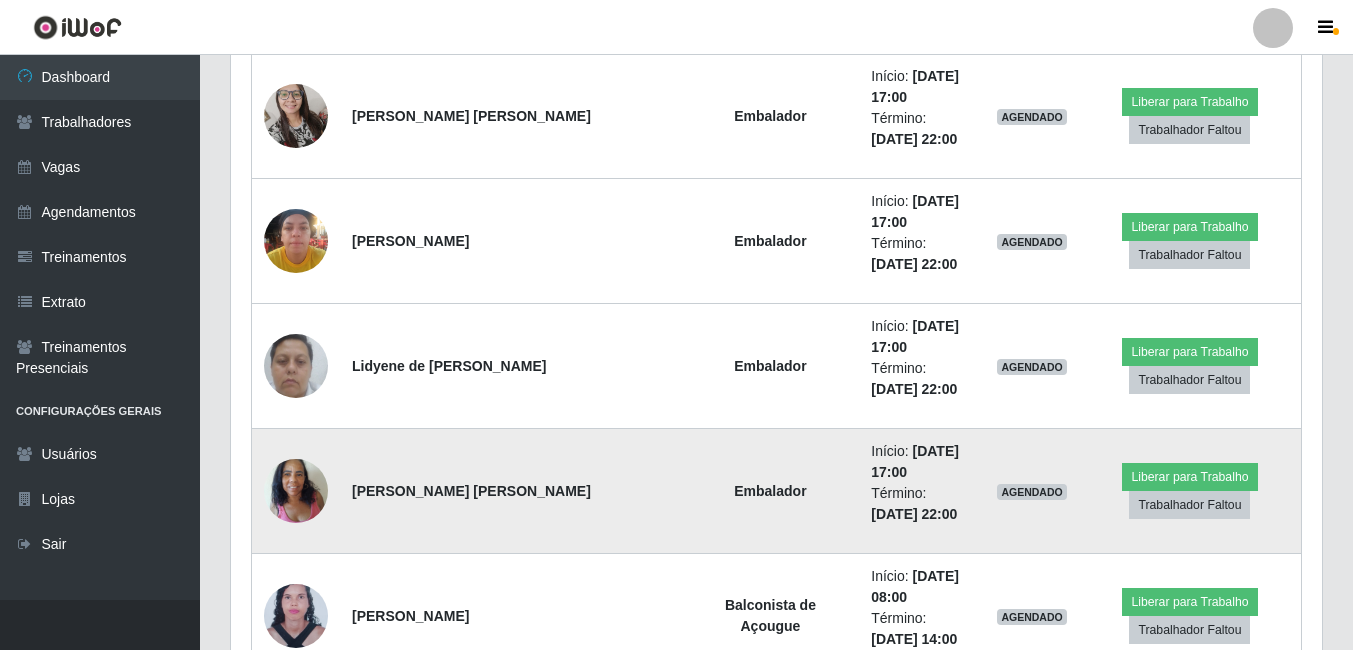 click at bounding box center [296, 490] 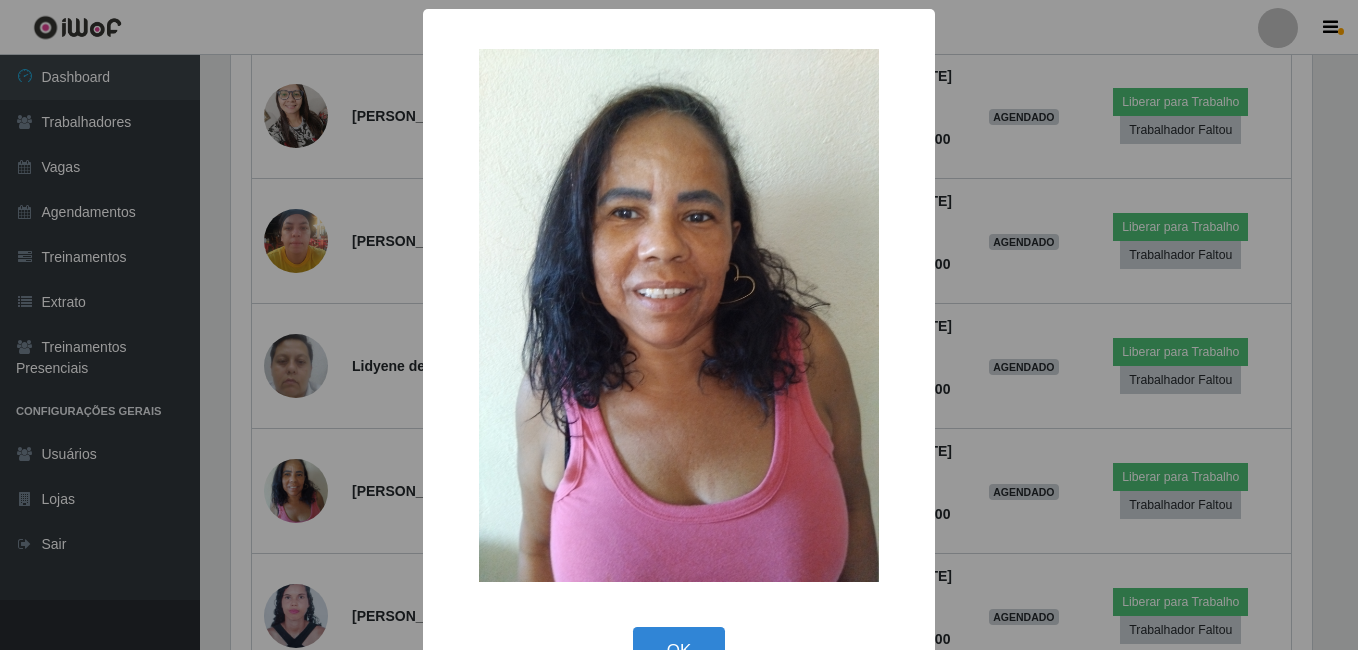 click on "× OK Cancel" at bounding box center [679, 325] 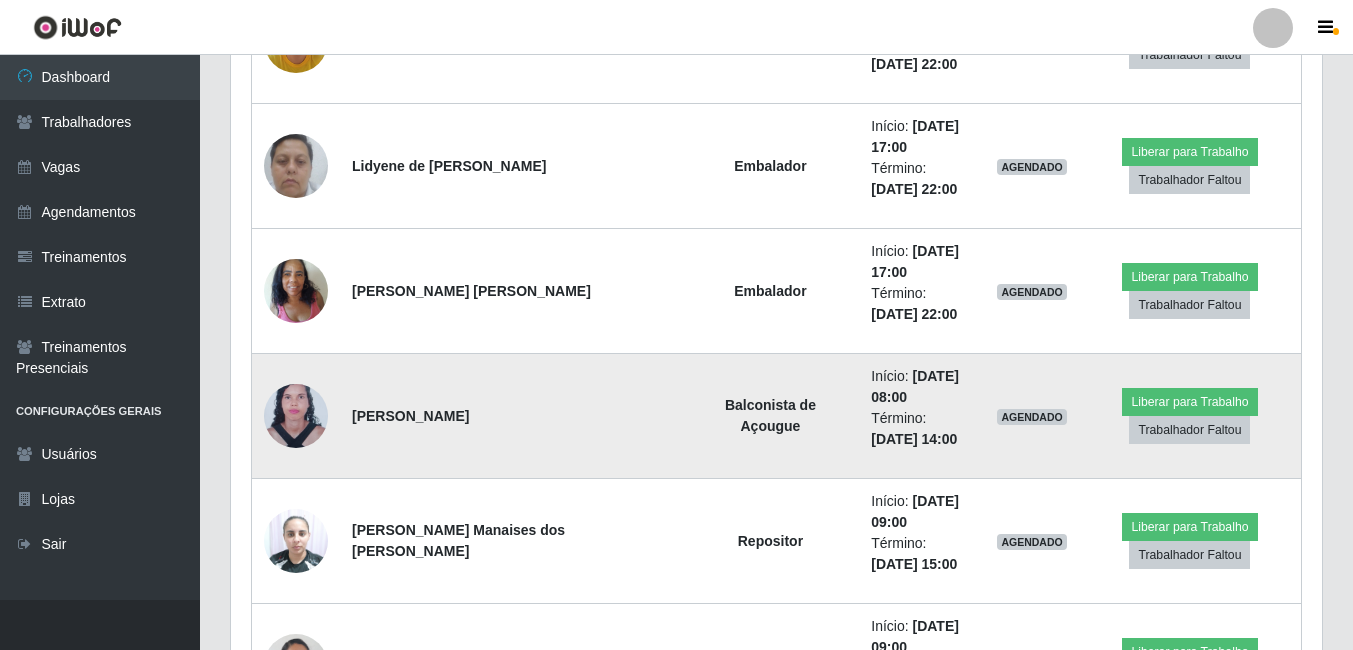 click at bounding box center [296, 416] 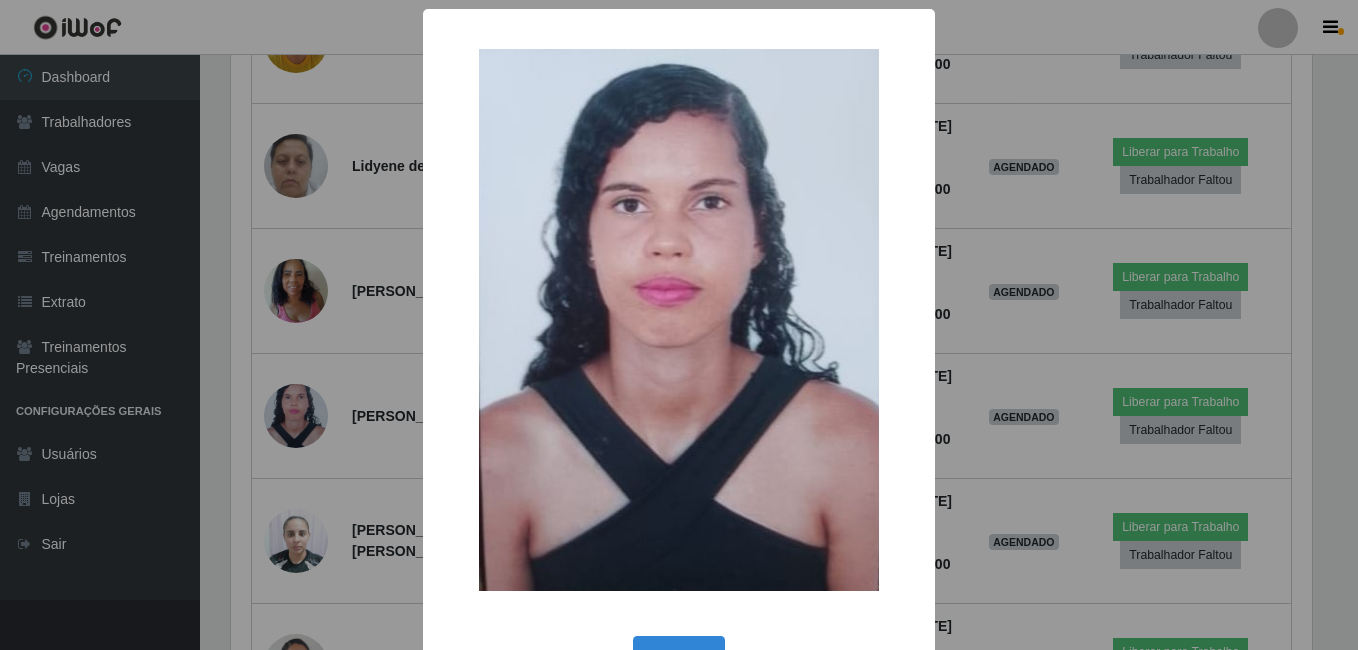 click on "× OK Cancel" at bounding box center (679, 325) 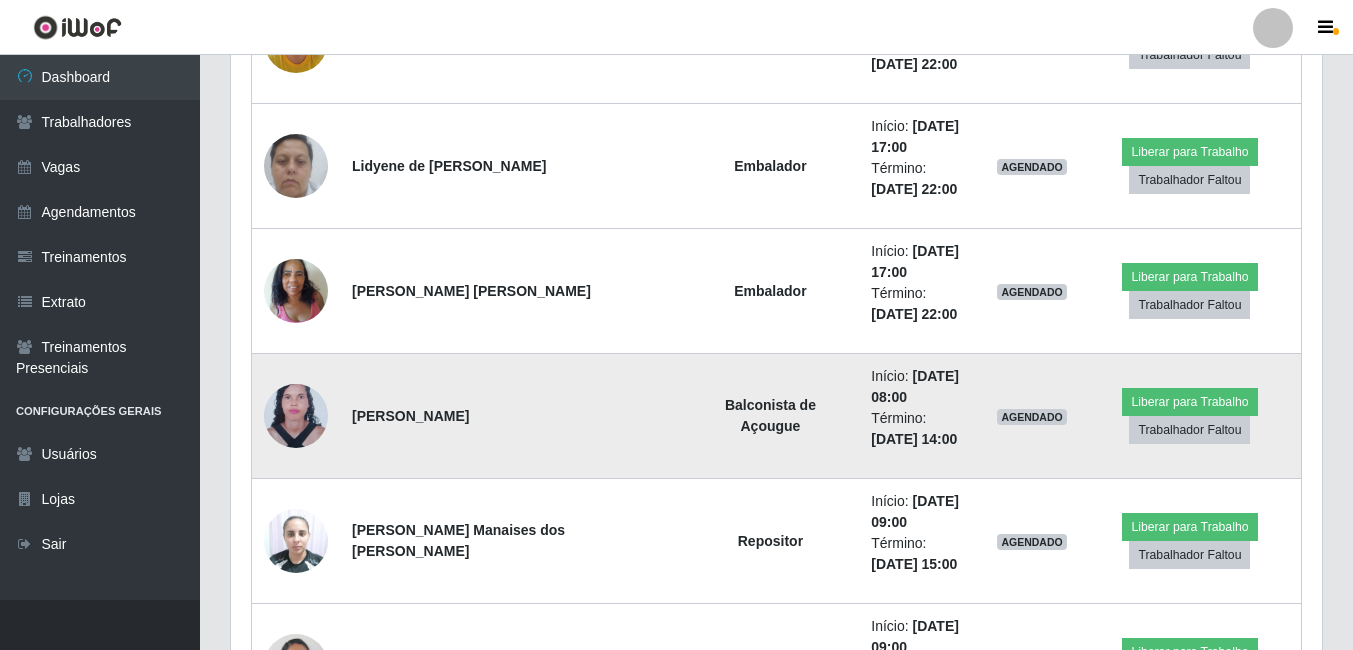 click at bounding box center [296, 416] 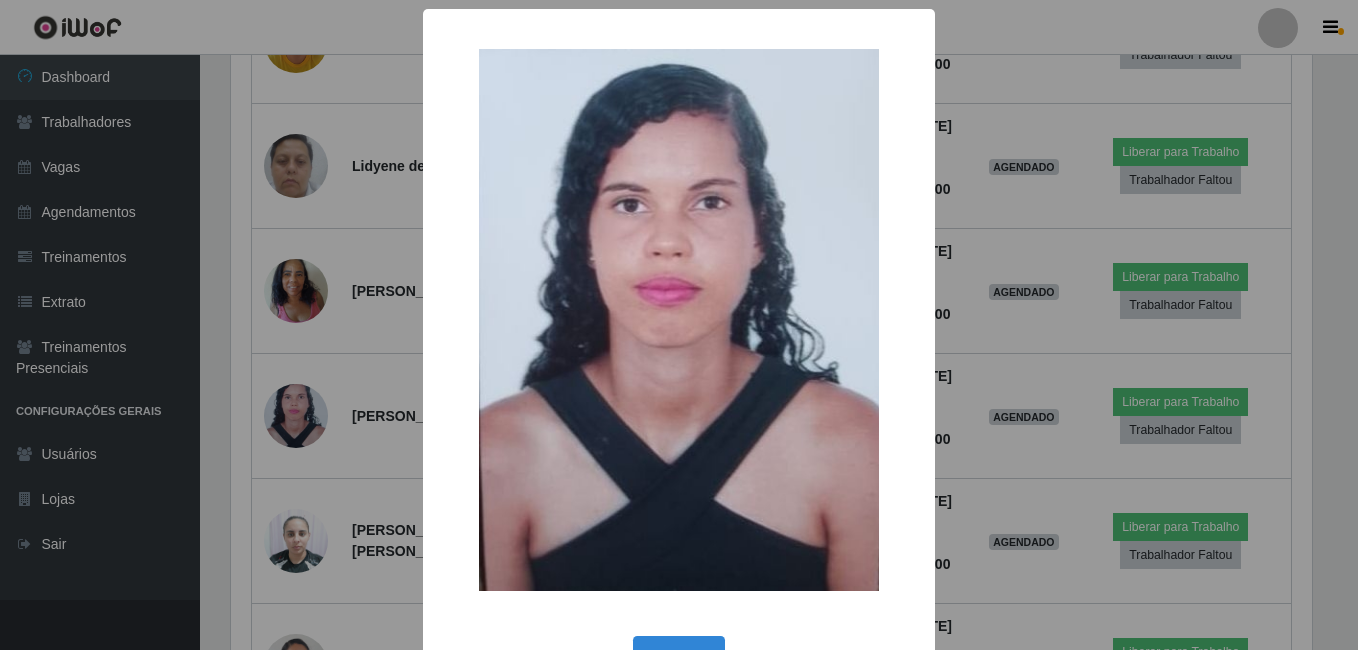 click on "× OK Cancel" at bounding box center [679, 325] 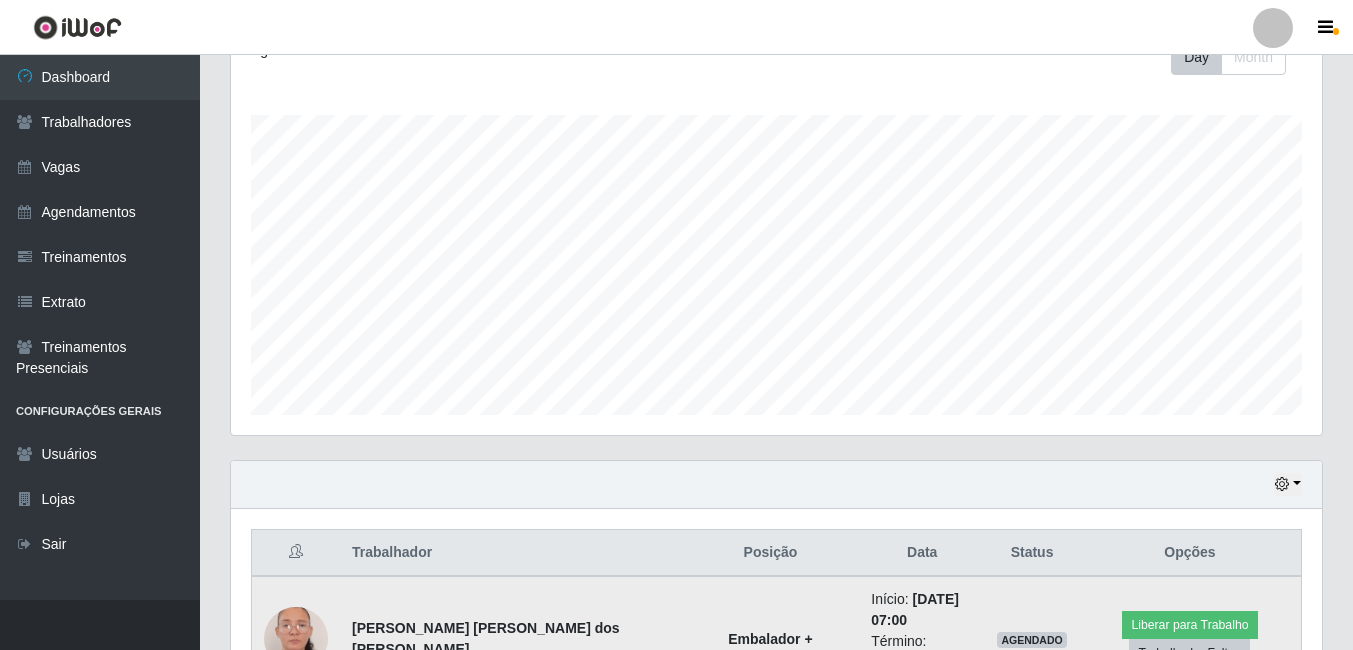scroll, scrollTop: 500, scrollLeft: 0, axis: vertical 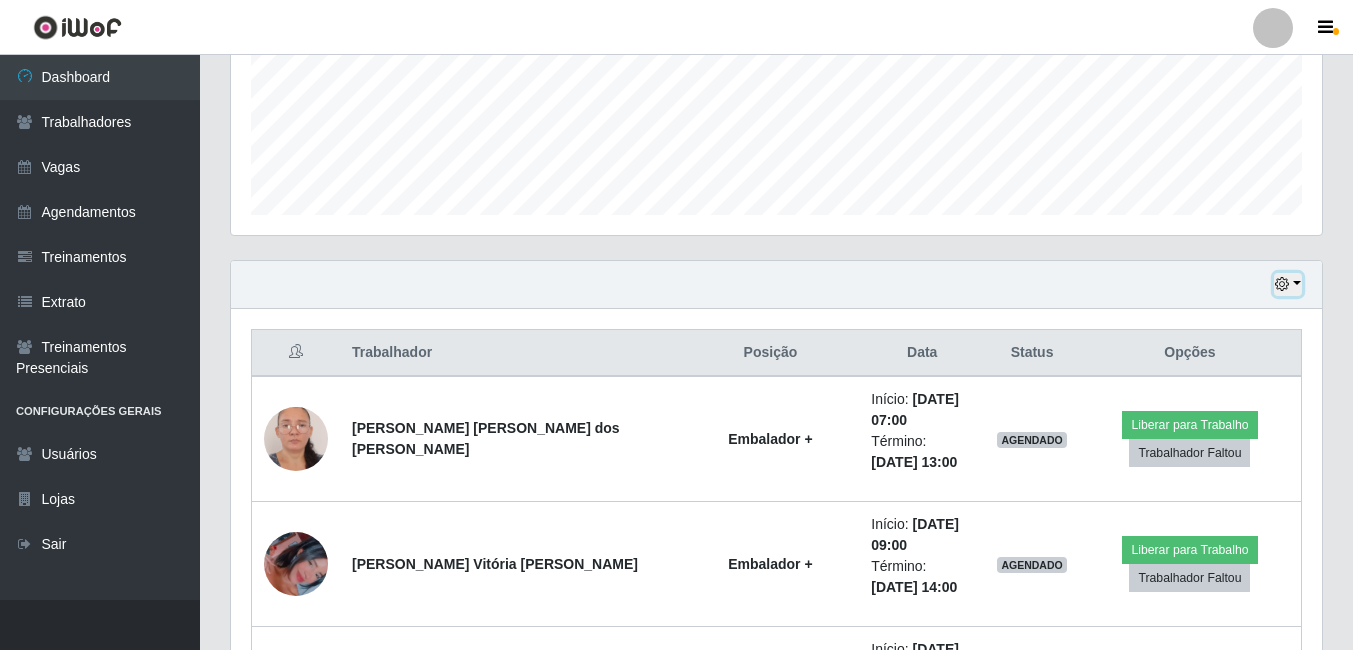 click at bounding box center [1282, 284] 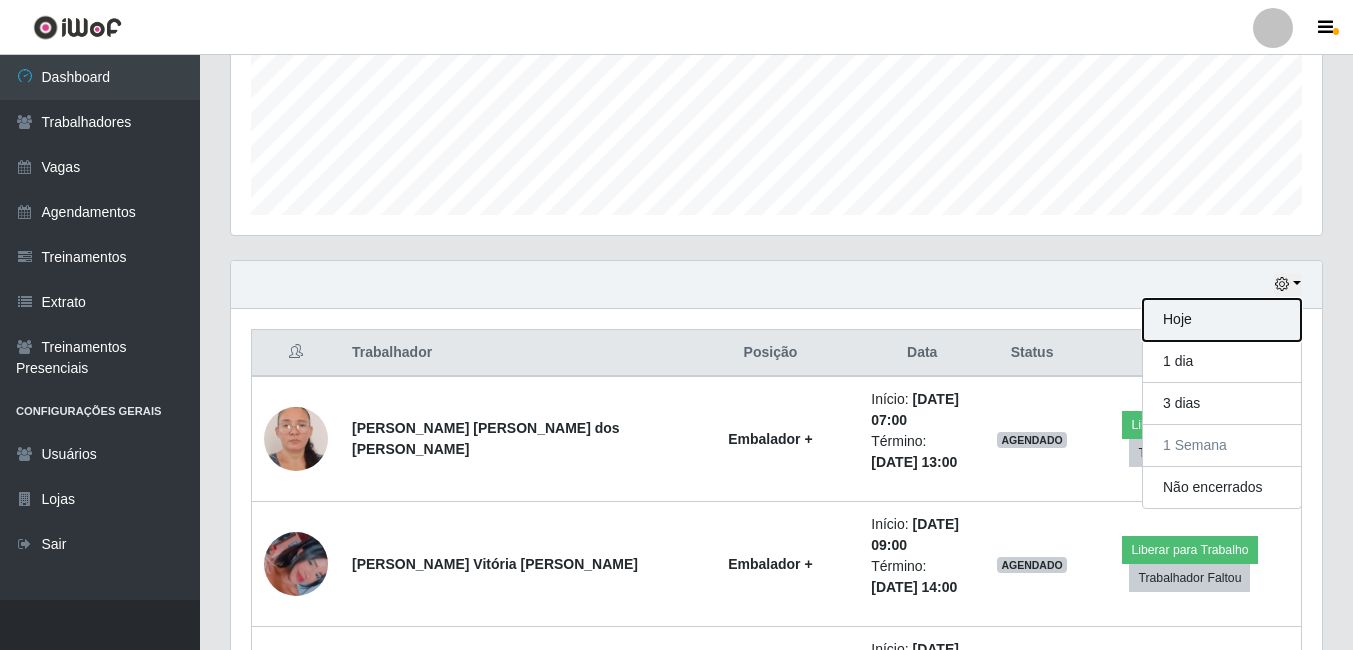 click on "Hoje" at bounding box center [1222, 320] 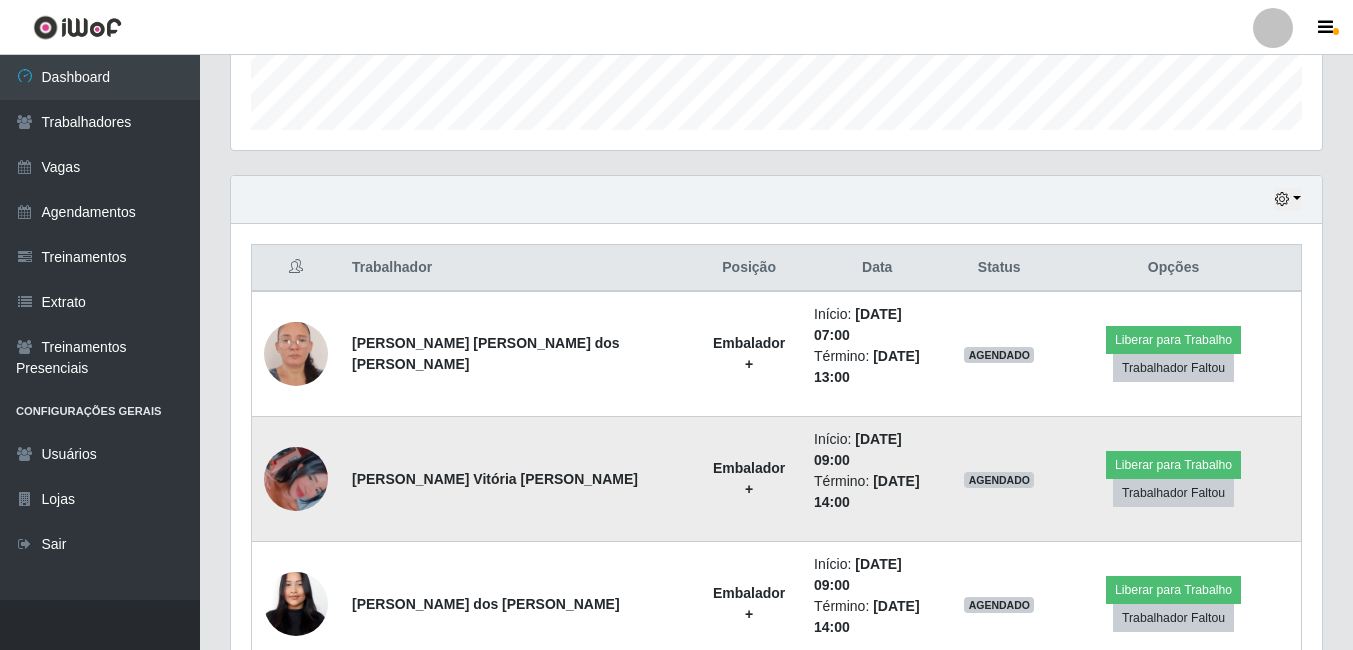 scroll, scrollTop: 700, scrollLeft: 0, axis: vertical 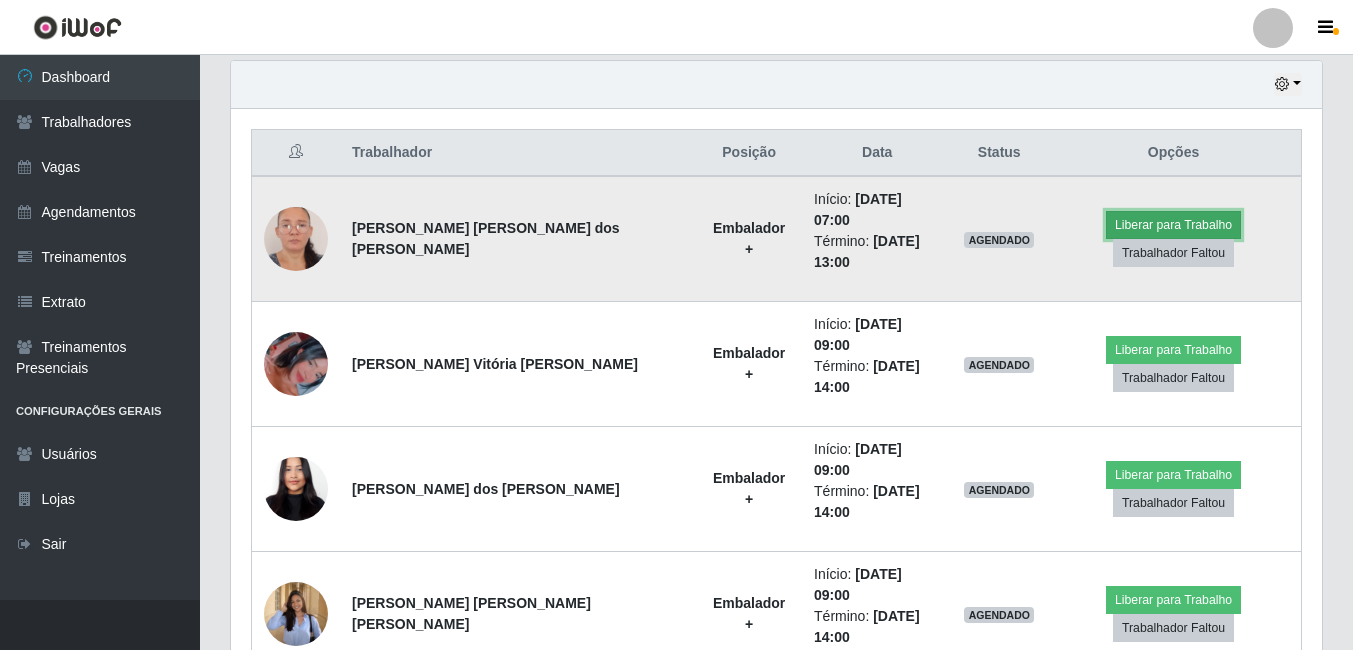 click on "Liberar para Trabalho" at bounding box center [1173, 225] 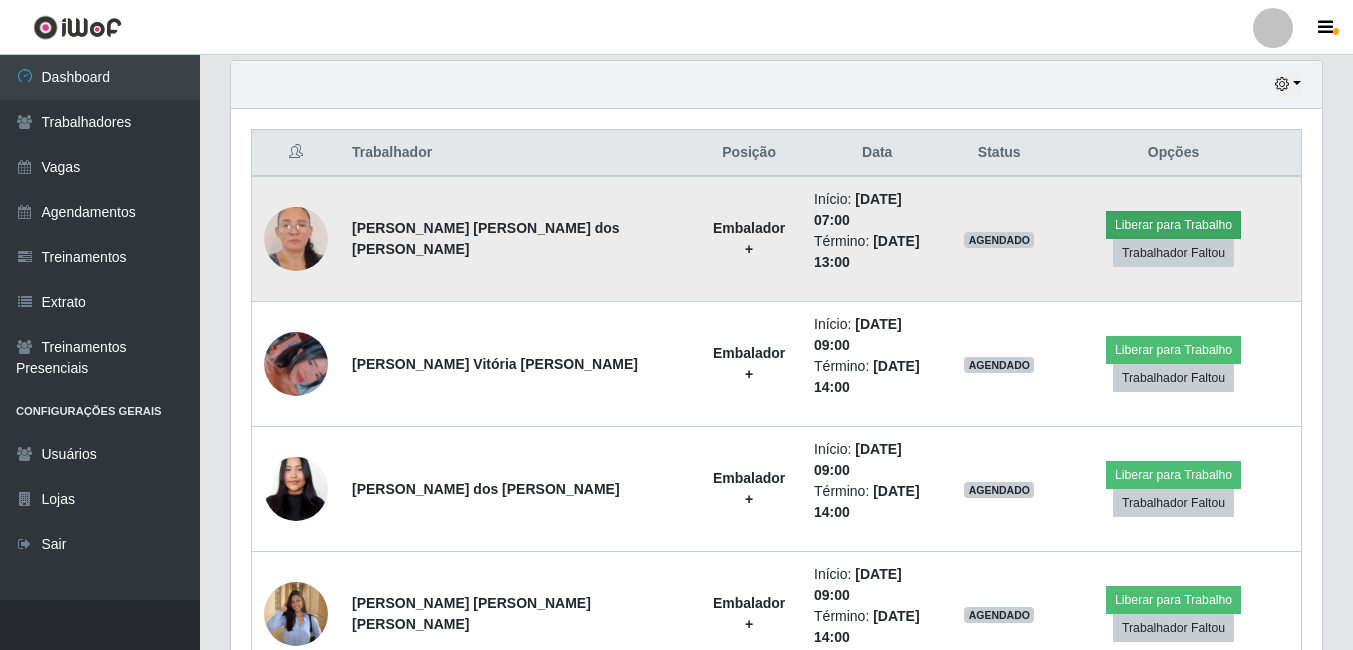 scroll, scrollTop: 999585, scrollLeft: 998919, axis: both 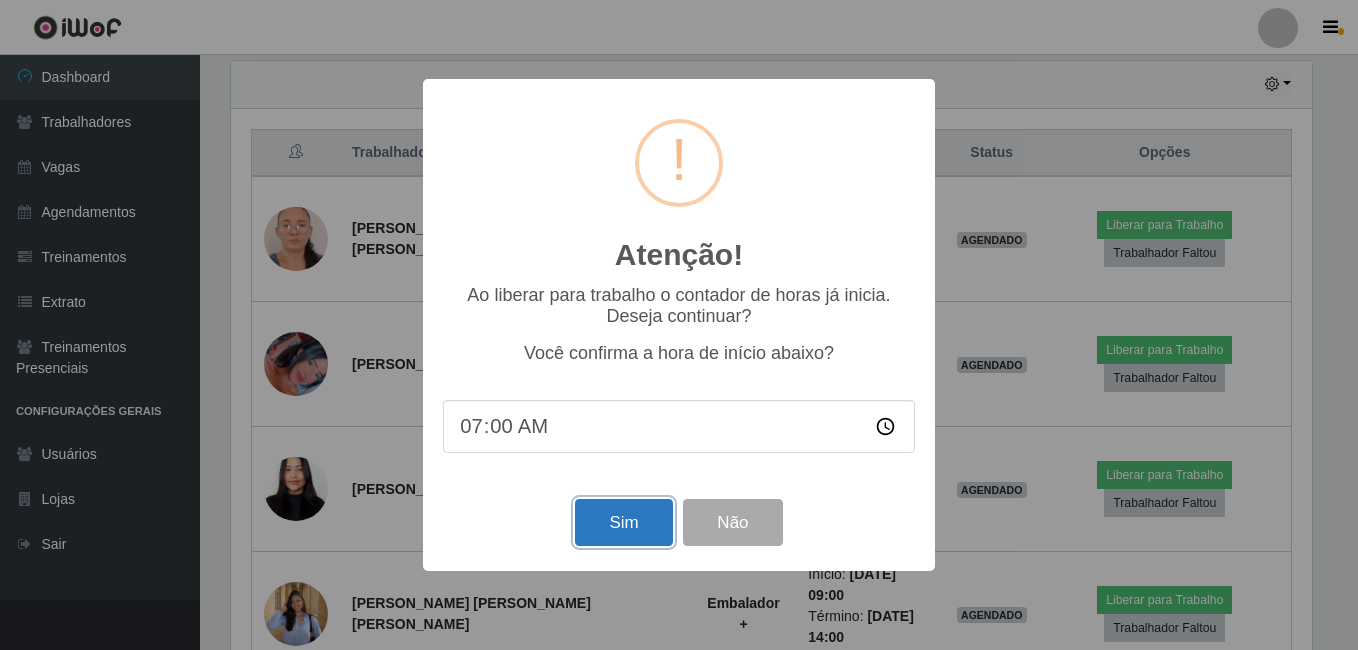 click on "Sim" at bounding box center (623, 522) 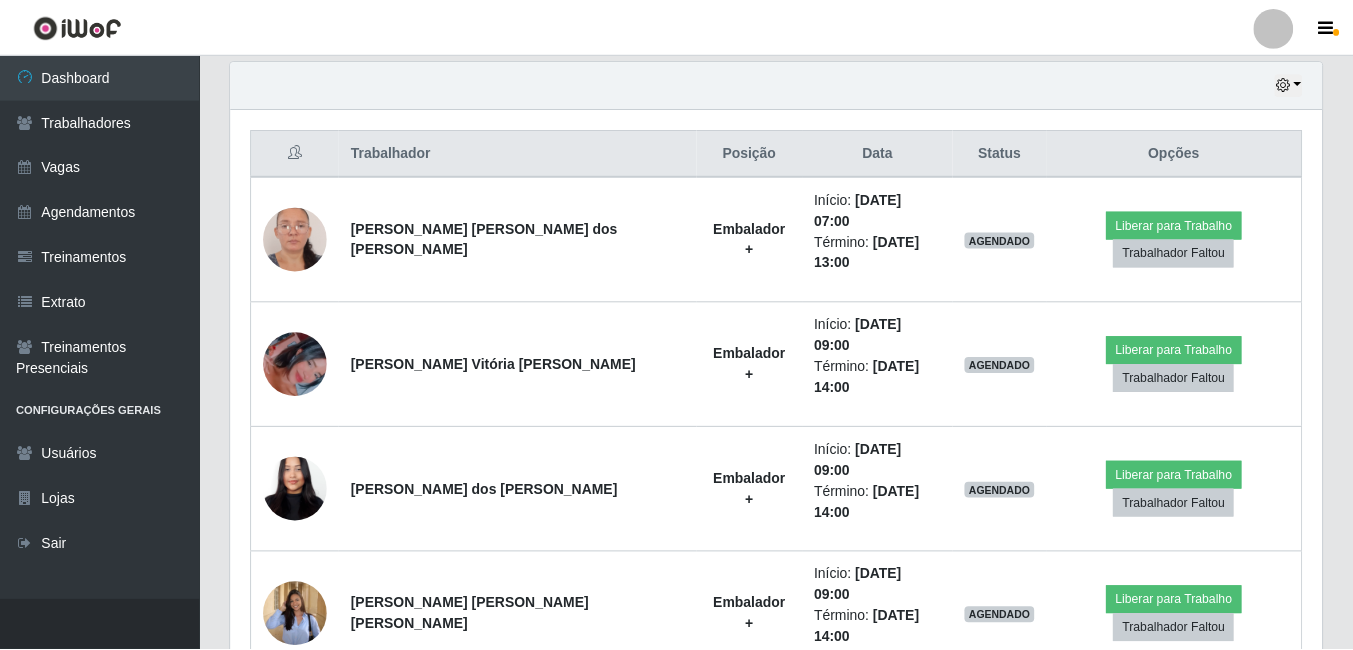 scroll, scrollTop: 999585, scrollLeft: 998909, axis: both 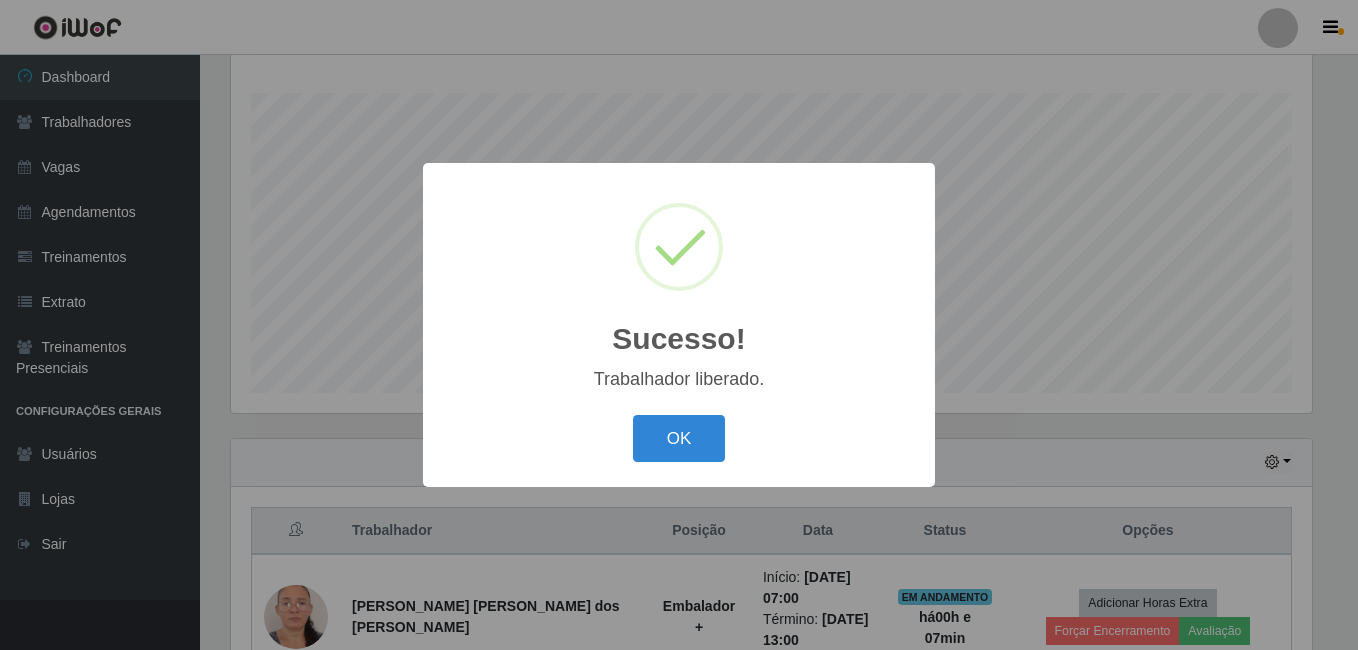 type 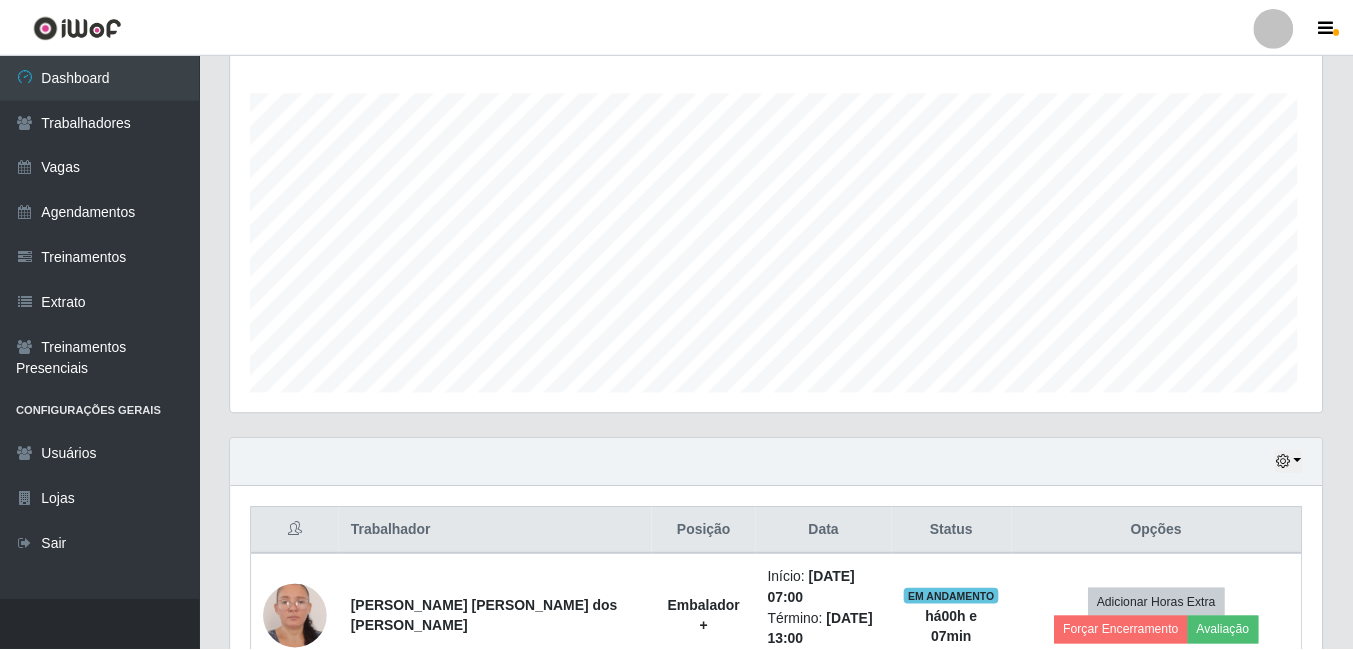 scroll, scrollTop: 999585, scrollLeft: 998909, axis: both 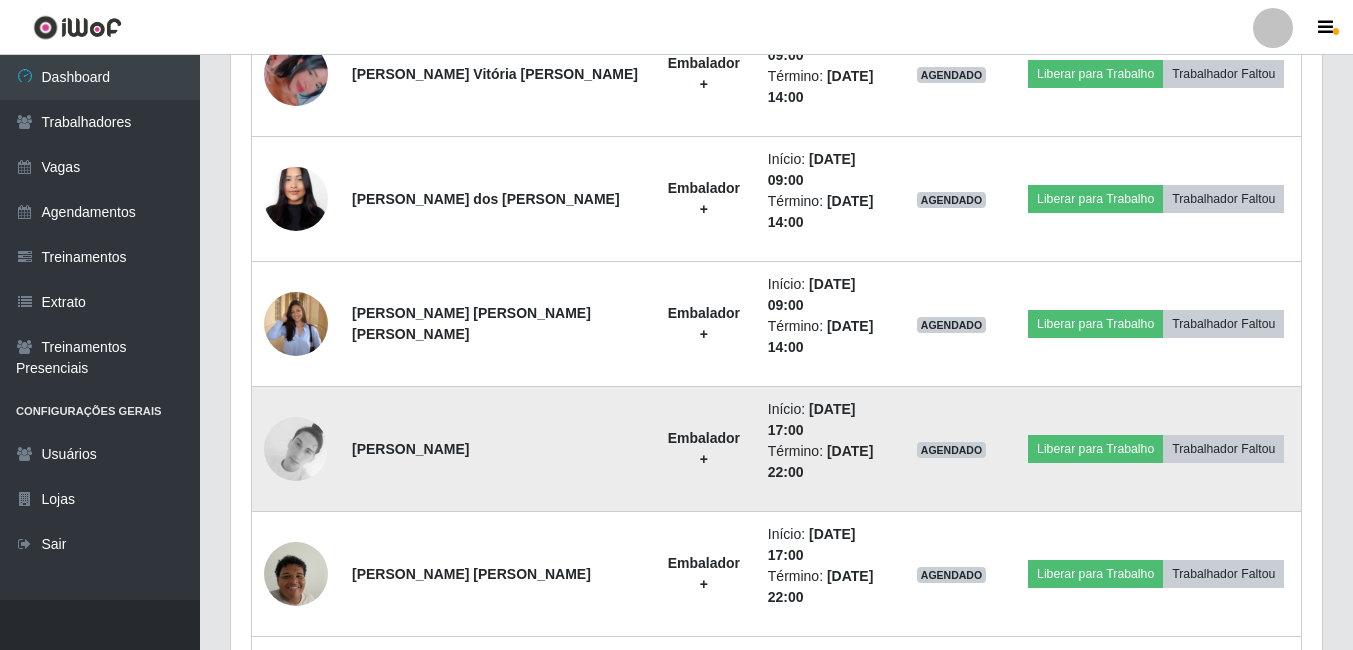 click at bounding box center [296, 449] 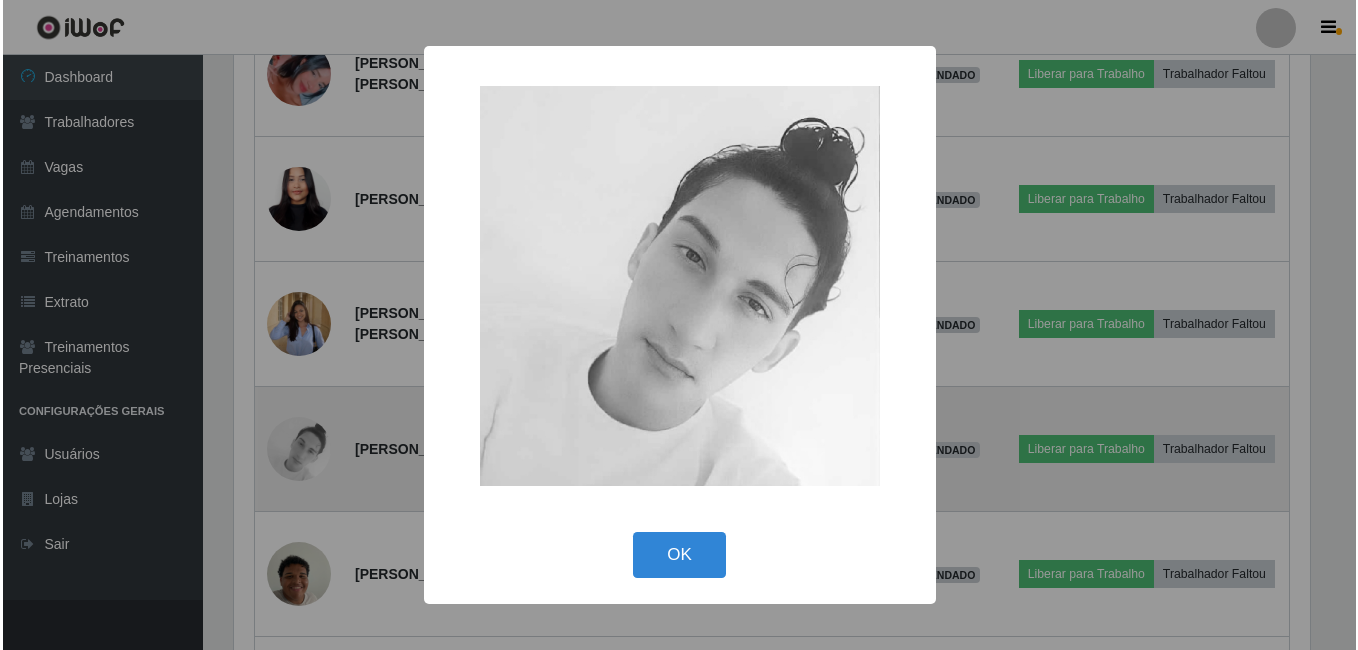 scroll, scrollTop: 999585, scrollLeft: 998919, axis: both 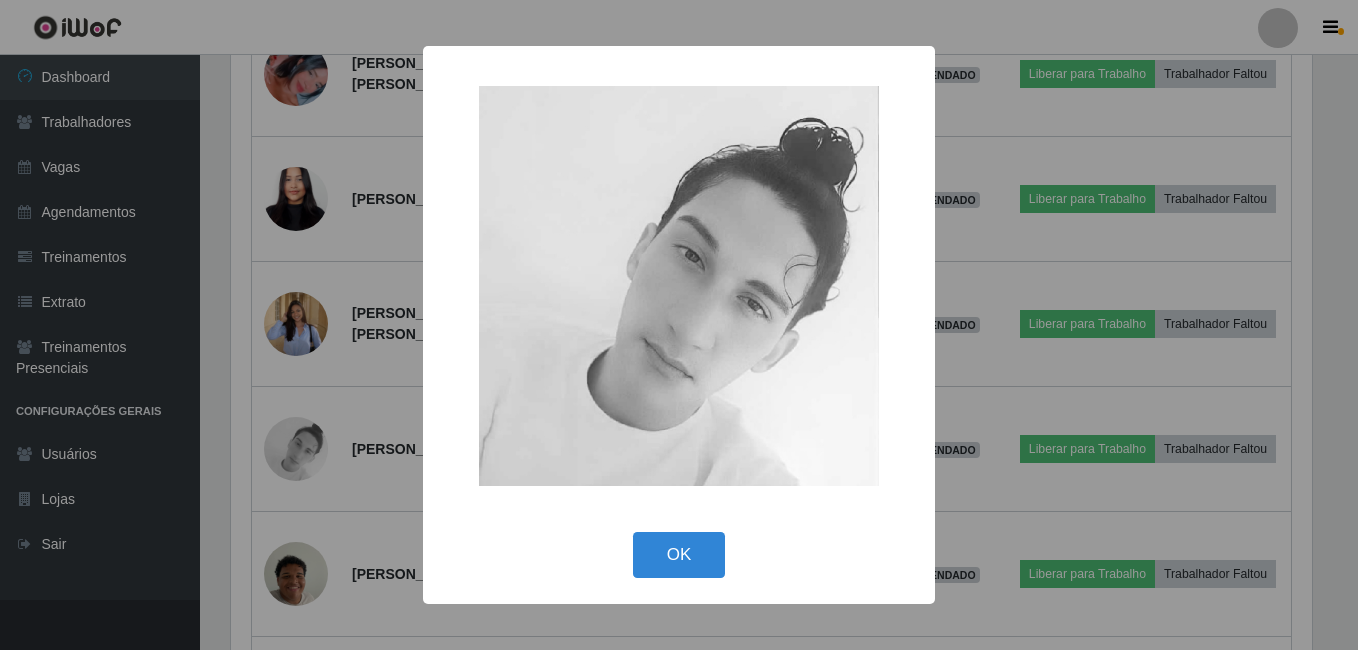 click on "× OK Cancel" at bounding box center [679, 325] 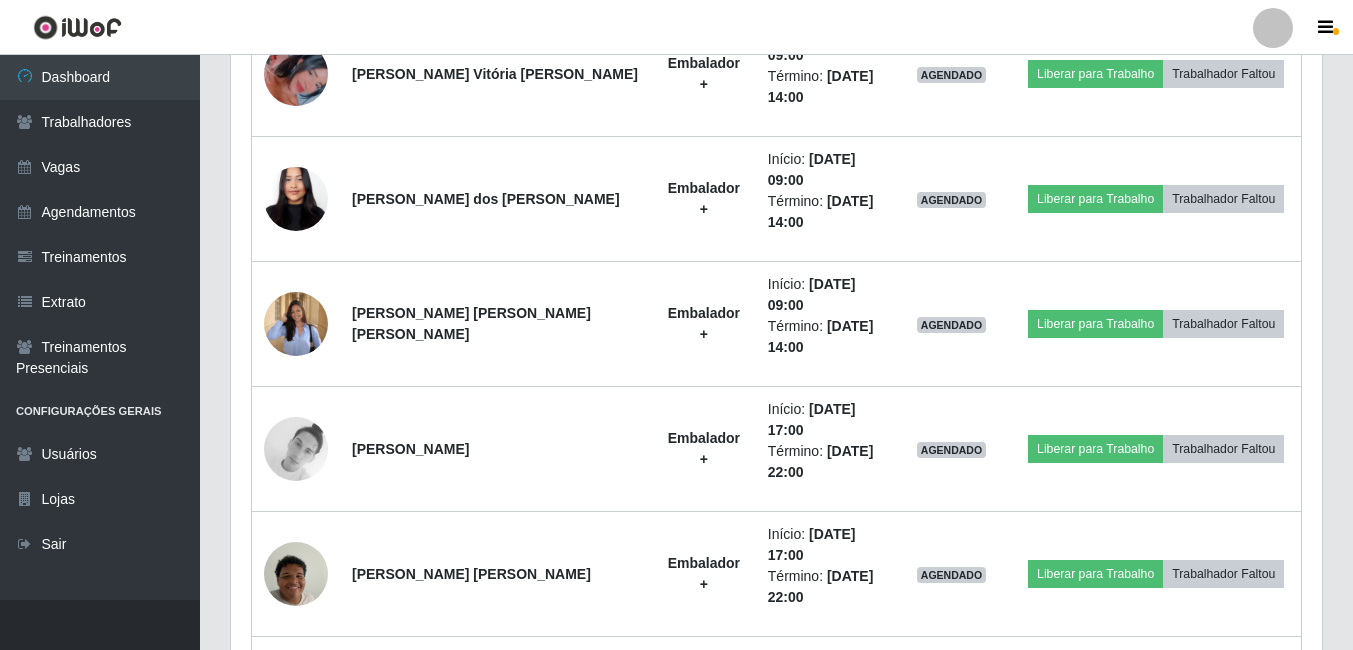 scroll, scrollTop: 999585, scrollLeft: 998909, axis: both 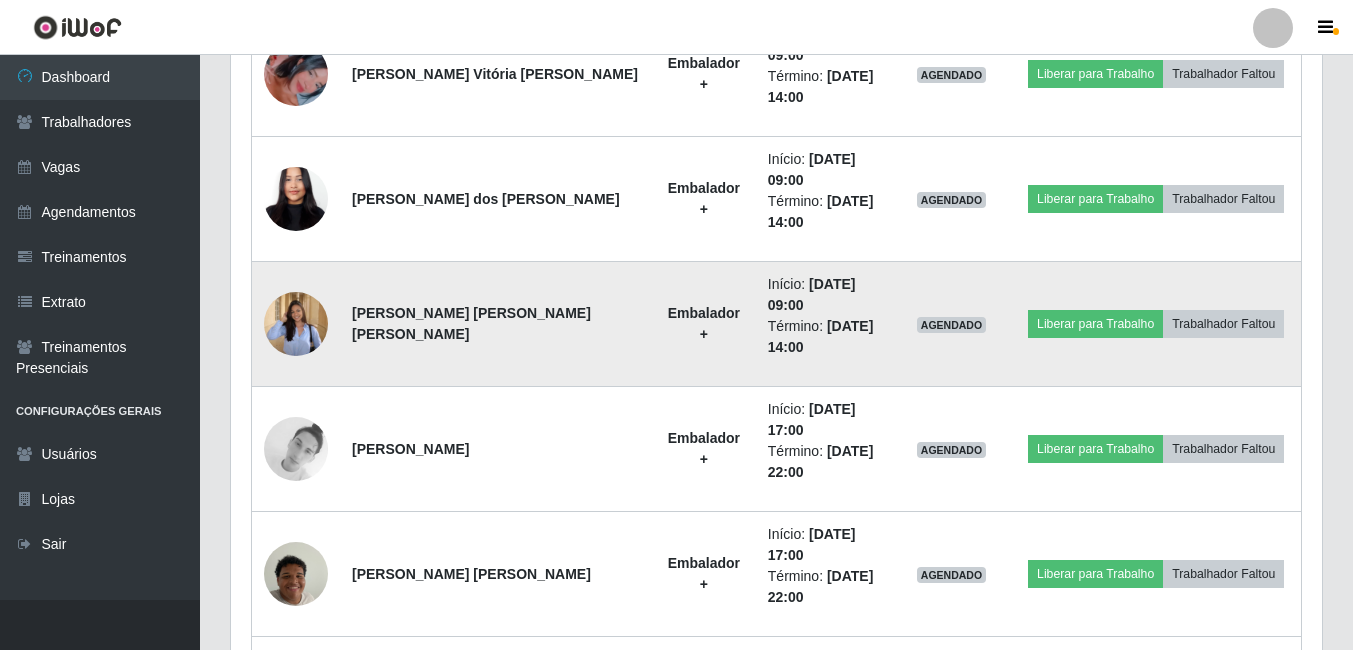 click at bounding box center (296, 323) 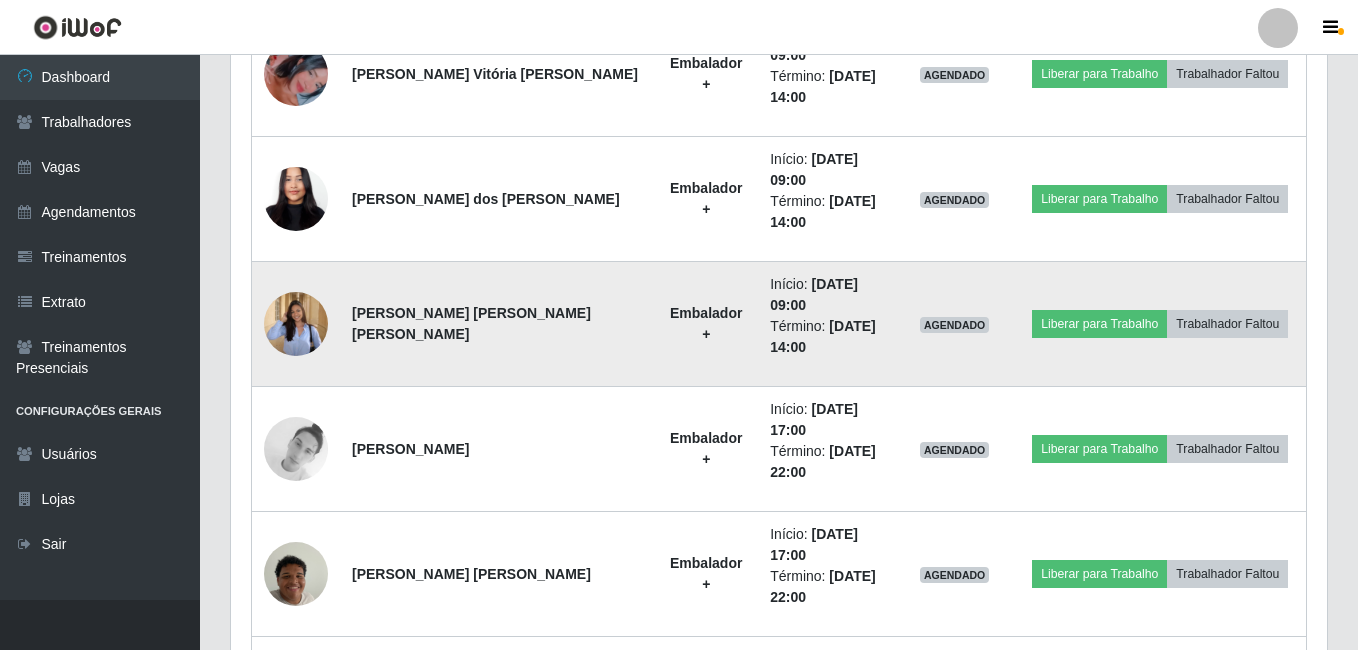 scroll, scrollTop: 999585, scrollLeft: 998919, axis: both 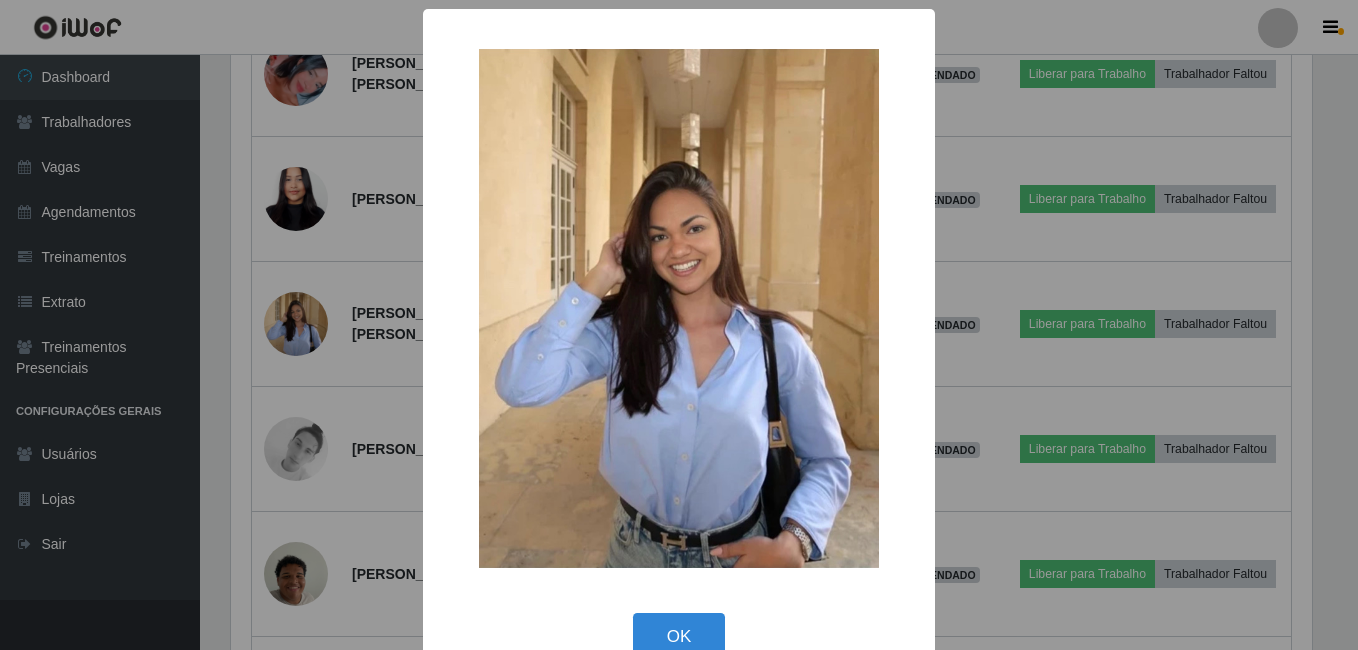 click on "× OK Cancel" at bounding box center (679, 325) 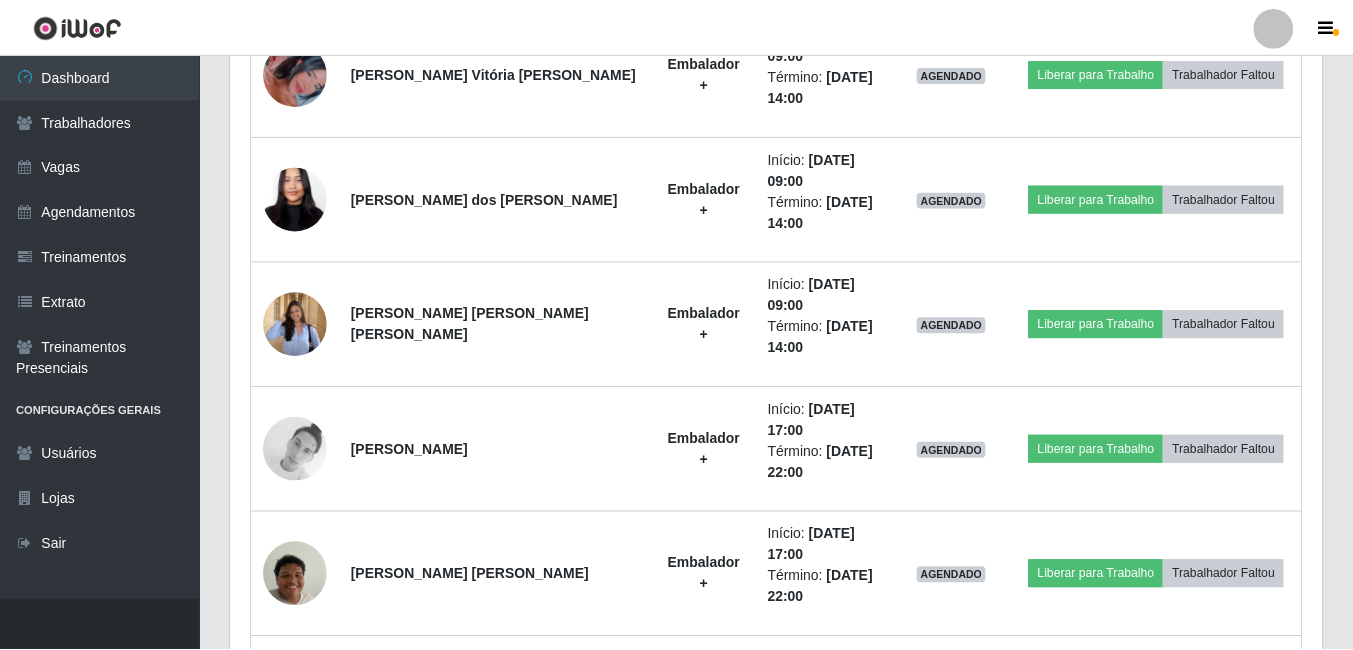 scroll, scrollTop: 999585, scrollLeft: 998909, axis: both 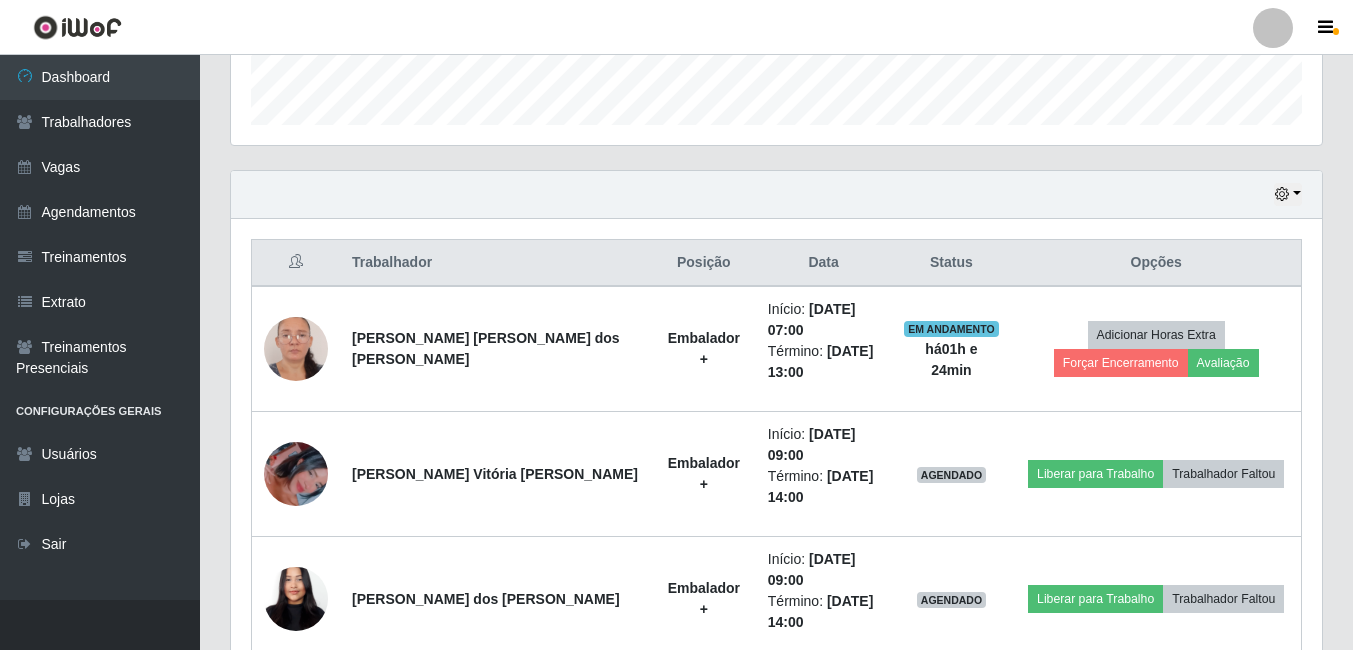 drag, startPoint x: 737, startPoint y: 143, endPoint x: 702, endPoint y: 53, distance: 96.56604 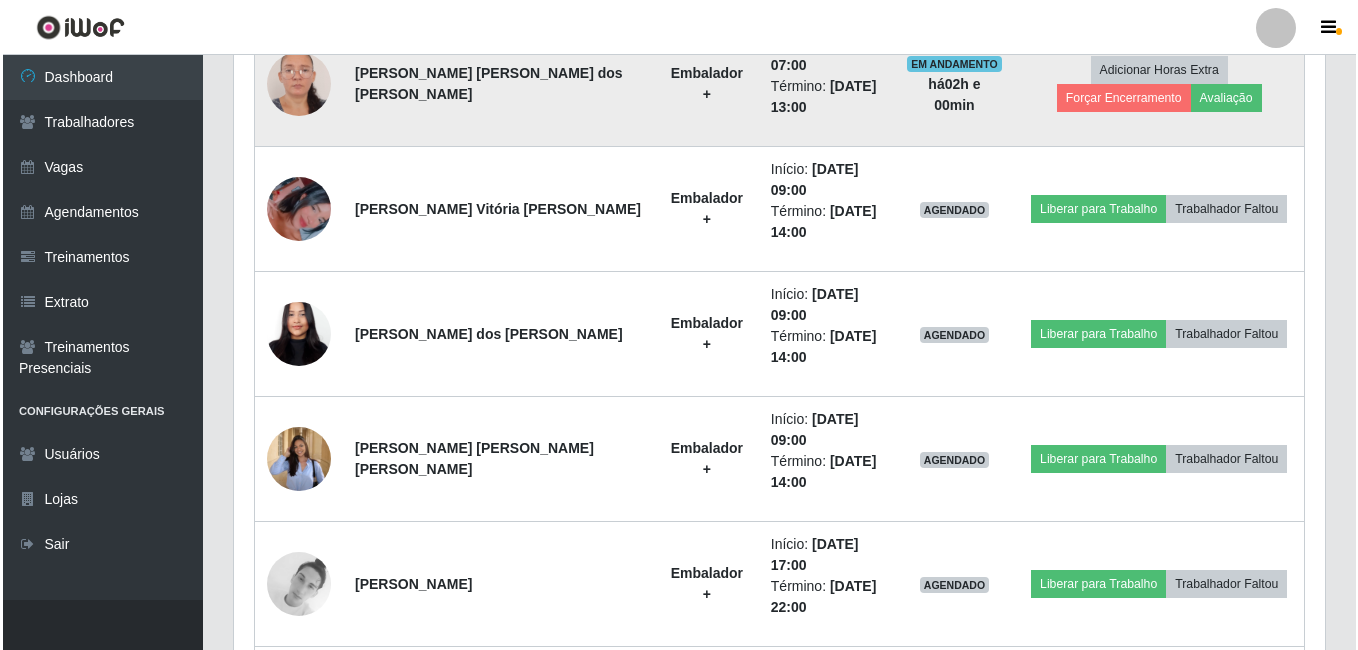 scroll, scrollTop: 890, scrollLeft: 0, axis: vertical 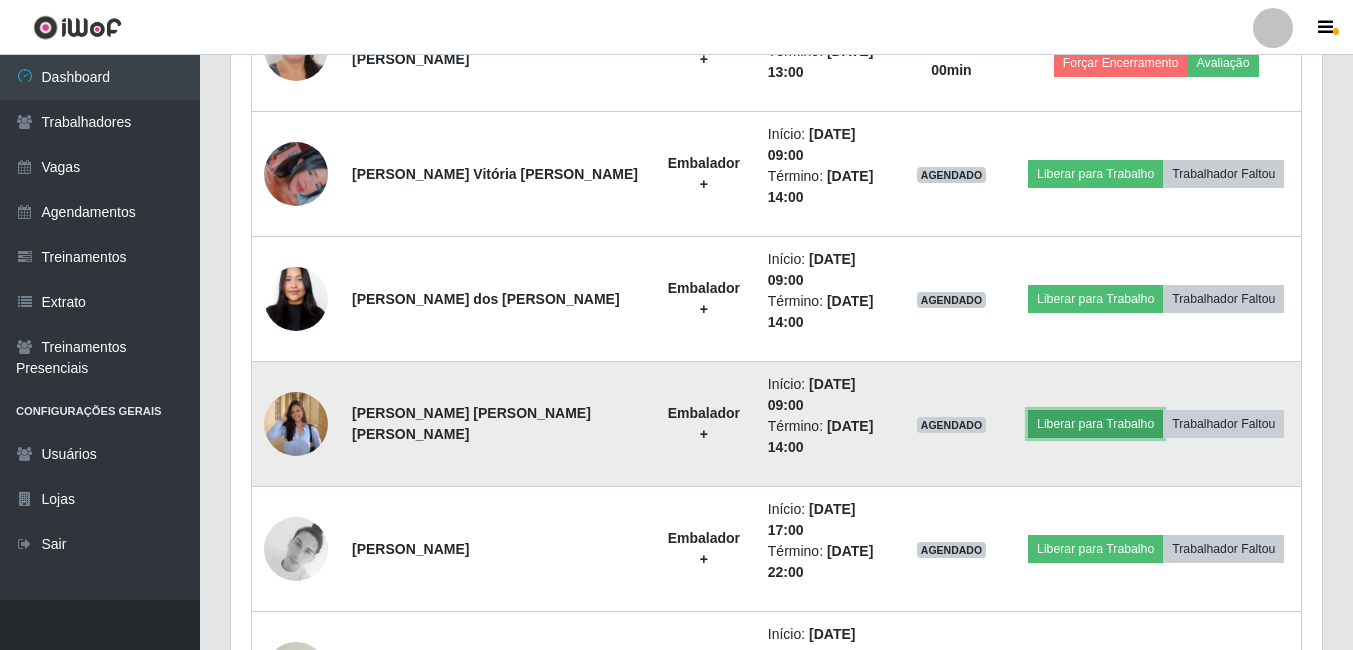 click on "Liberar para Trabalho" at bounding box center [1095, 424] 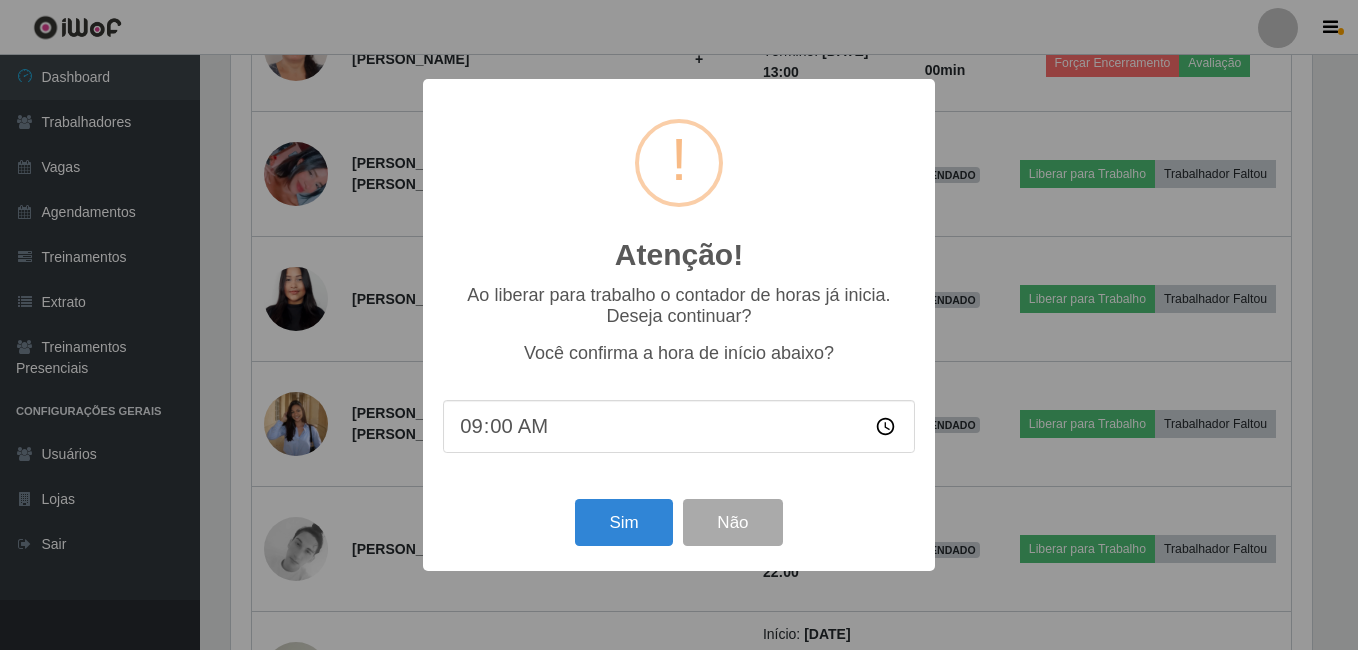 scroll, scrollTop: 999585, scrollLeft: 998919, axis: both 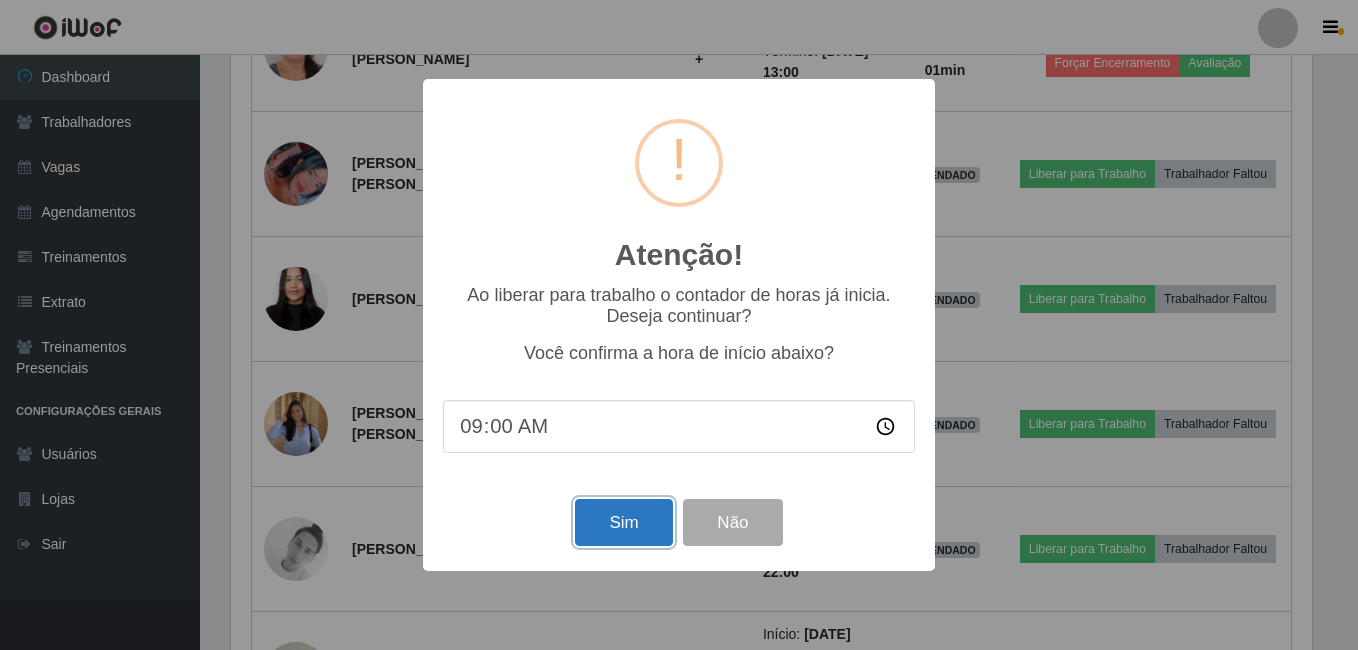 click on "Sim" at bounding box center (623, 522) 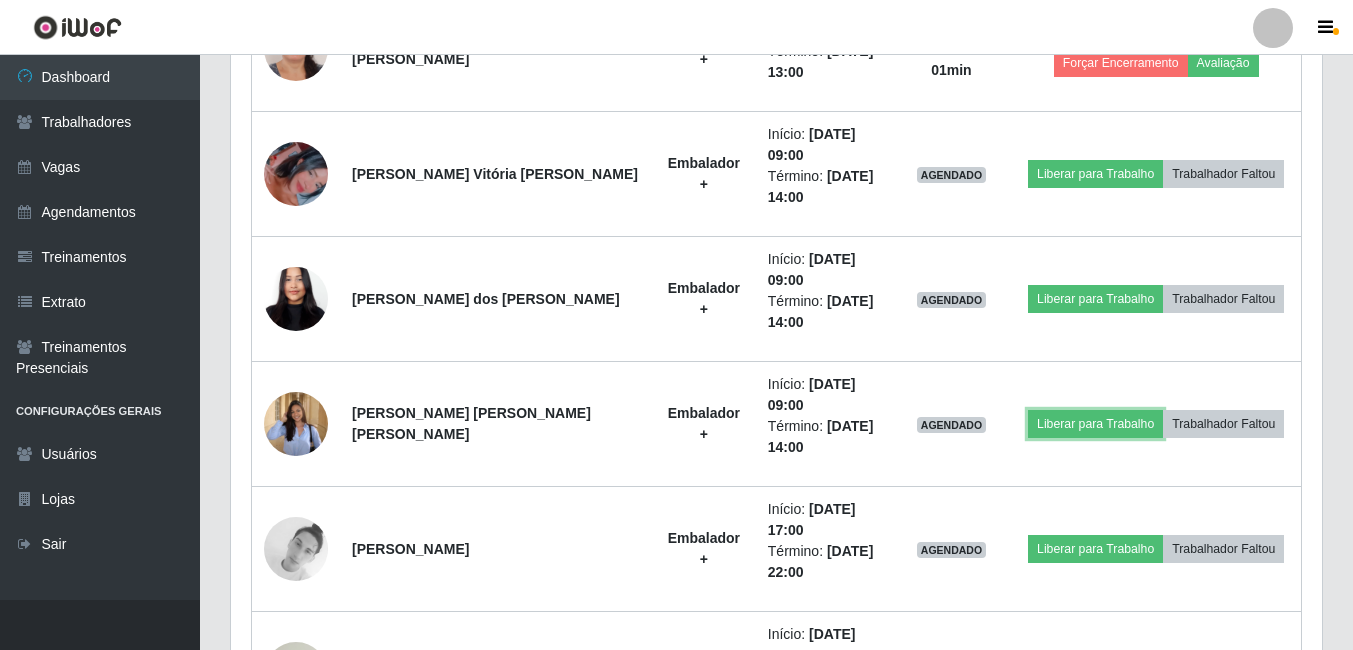 scroll, scrollTop: 999585, scrollLeft: 998909, axis: both 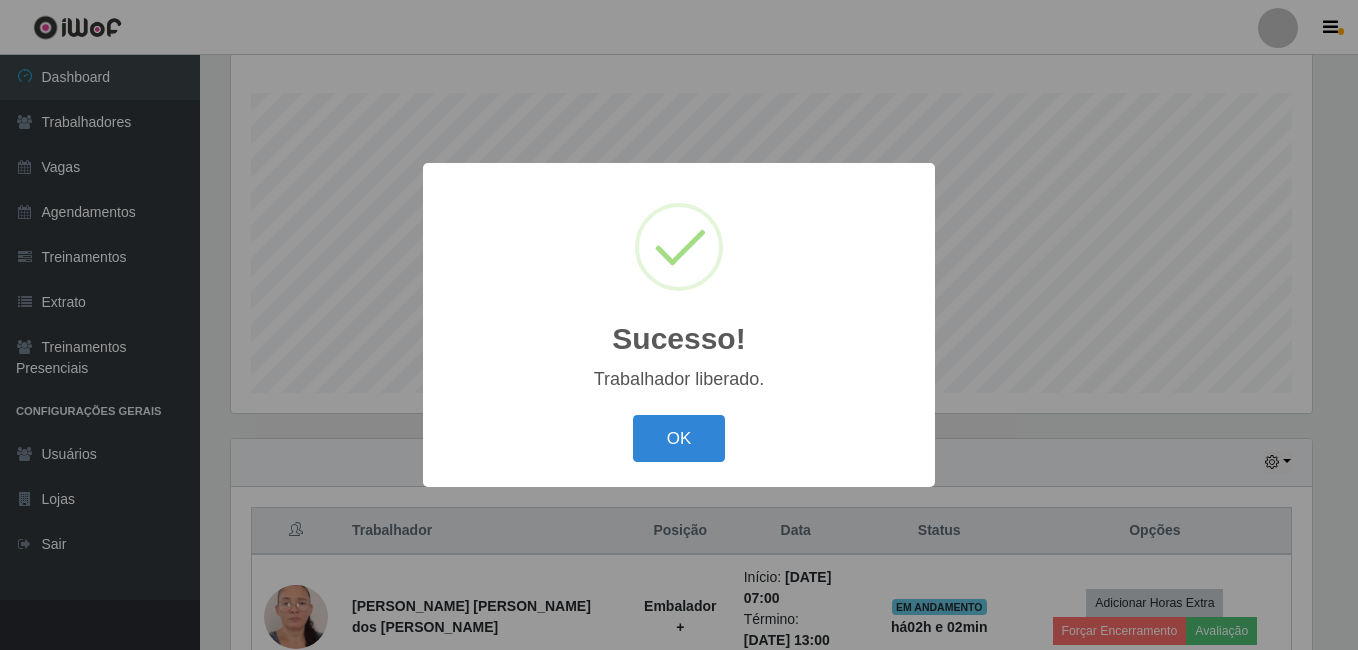 type 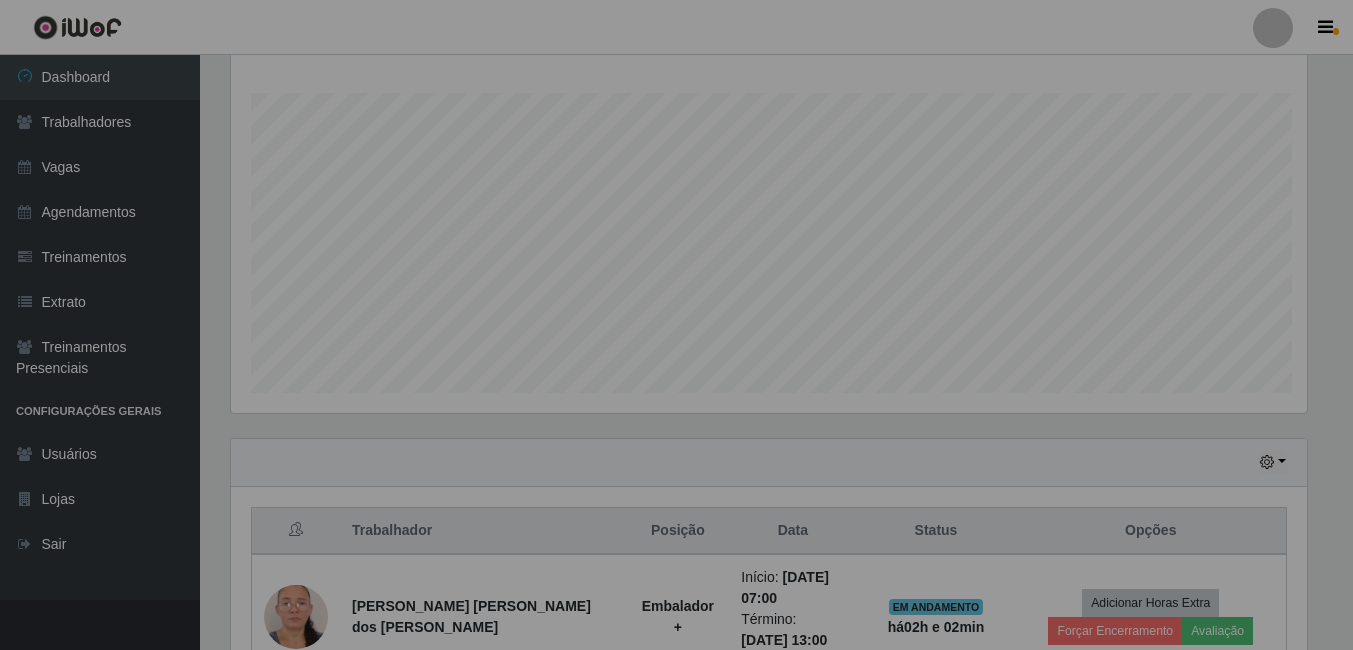 scroll, scrollTop: 999585, scrollLeft: 998909, axis: both 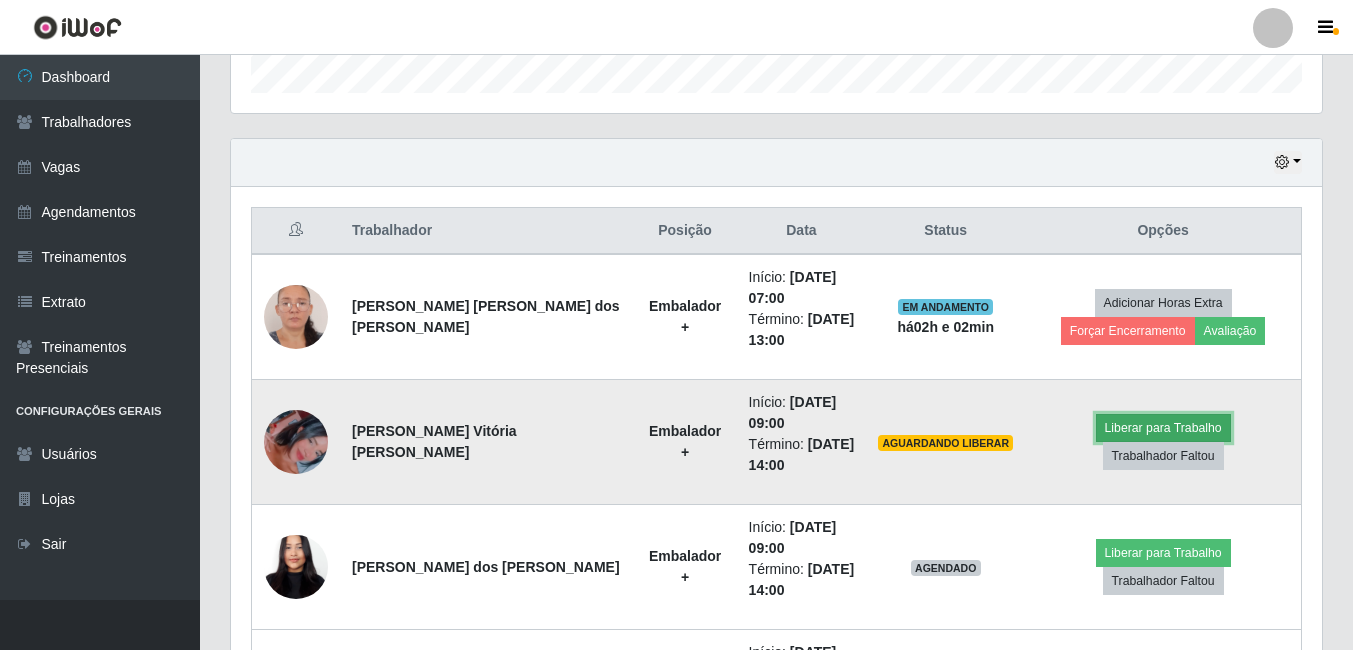 click on "Liberar para Trabalho" at bounding box center [1163, 428] 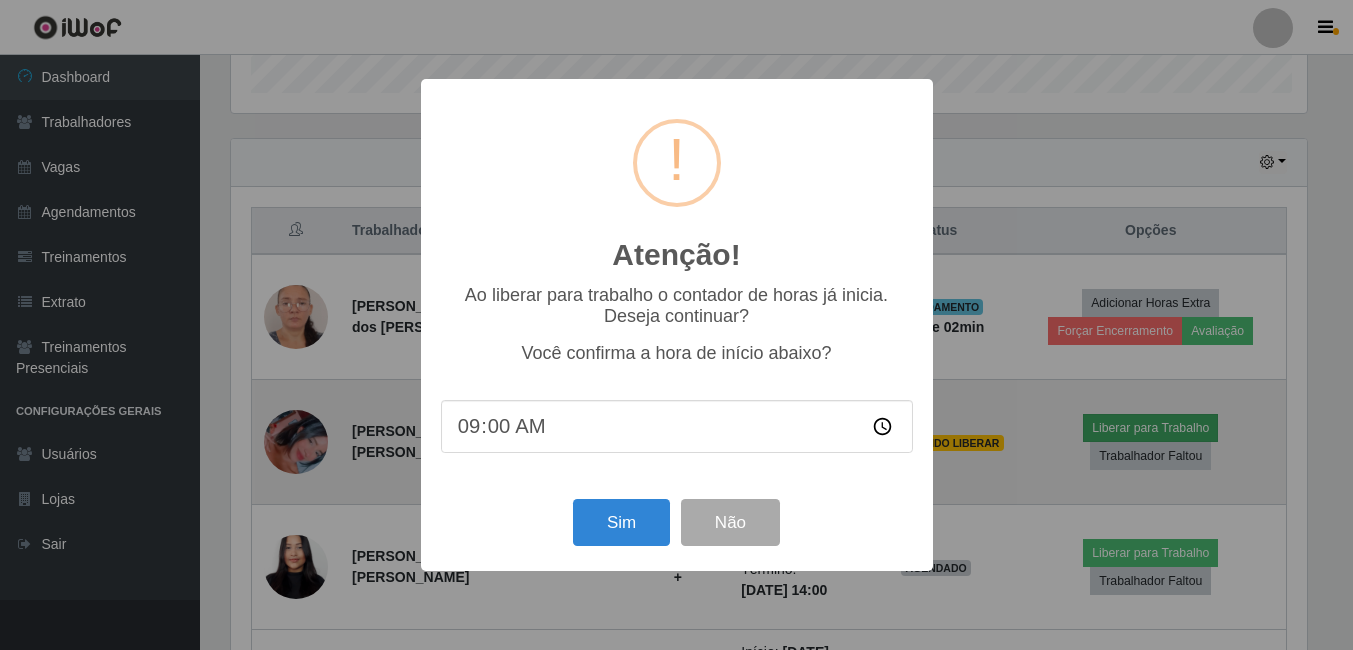 scroll, scrollTop: 999585, scrollLeft: 998919, axis: both 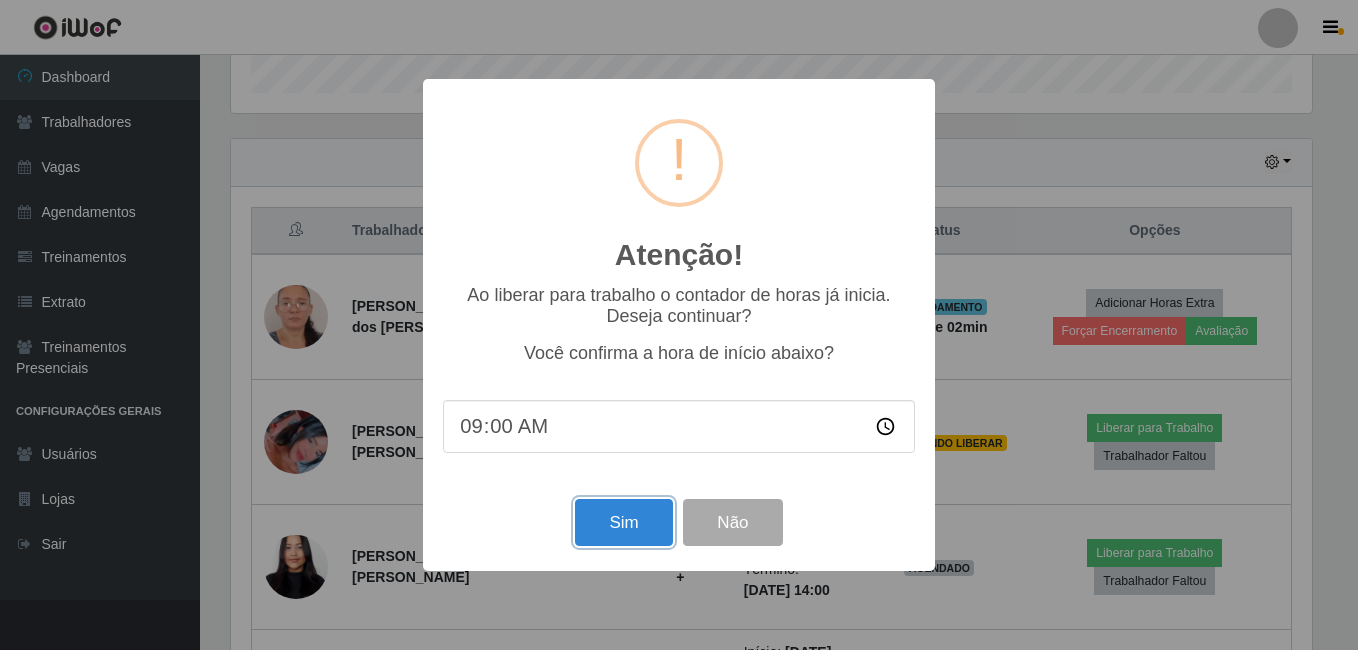 drag, startPoint x: 613, startPoint y: 523, endPoint x: 624, endPoint y: 518, distance: 12.083046 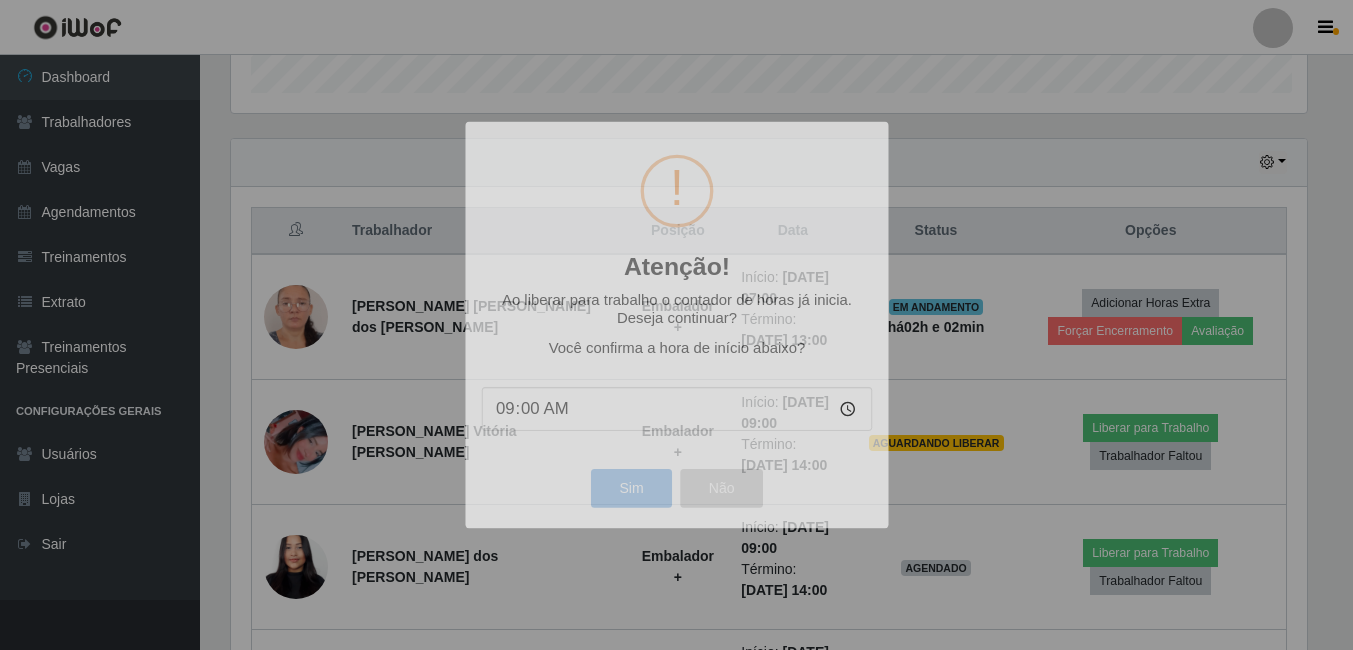 scroll, scrollTop: 999585, scrollLeft: 998909, axis: both 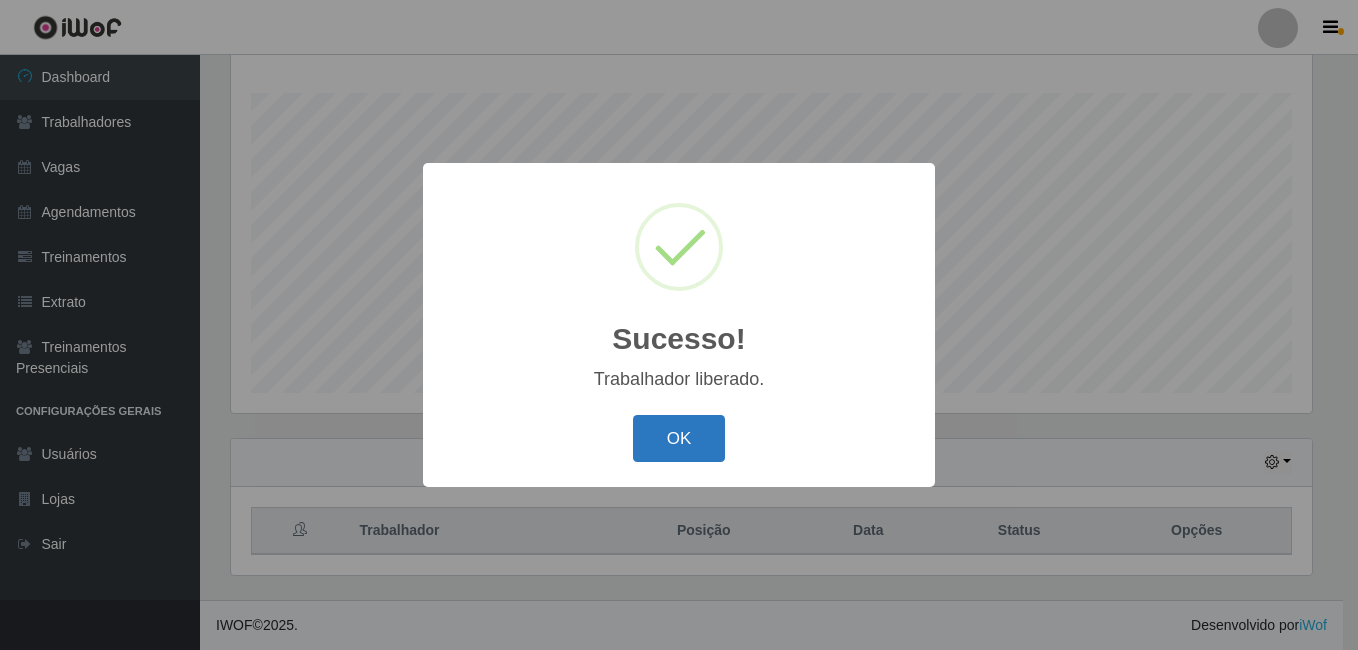 click on "OK" at bounding box center [679, 438] 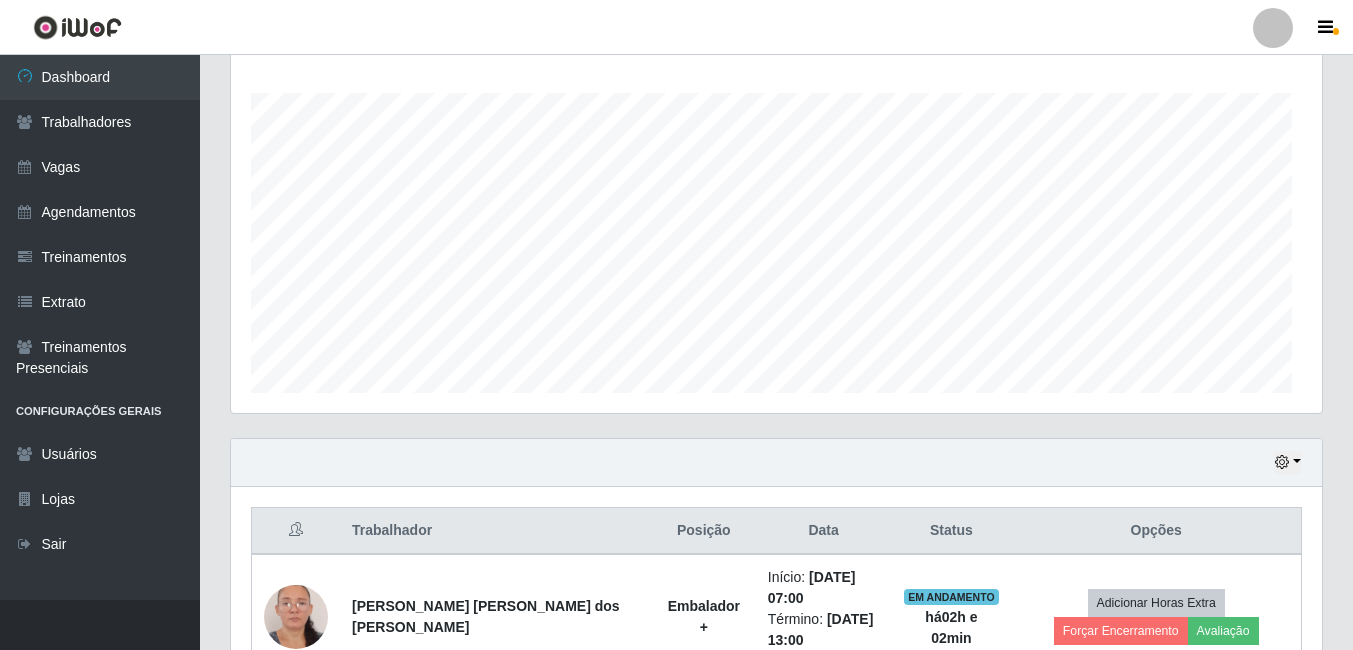 scroll, scrollTop: 999585, scrollLeft: 998909, axis: both 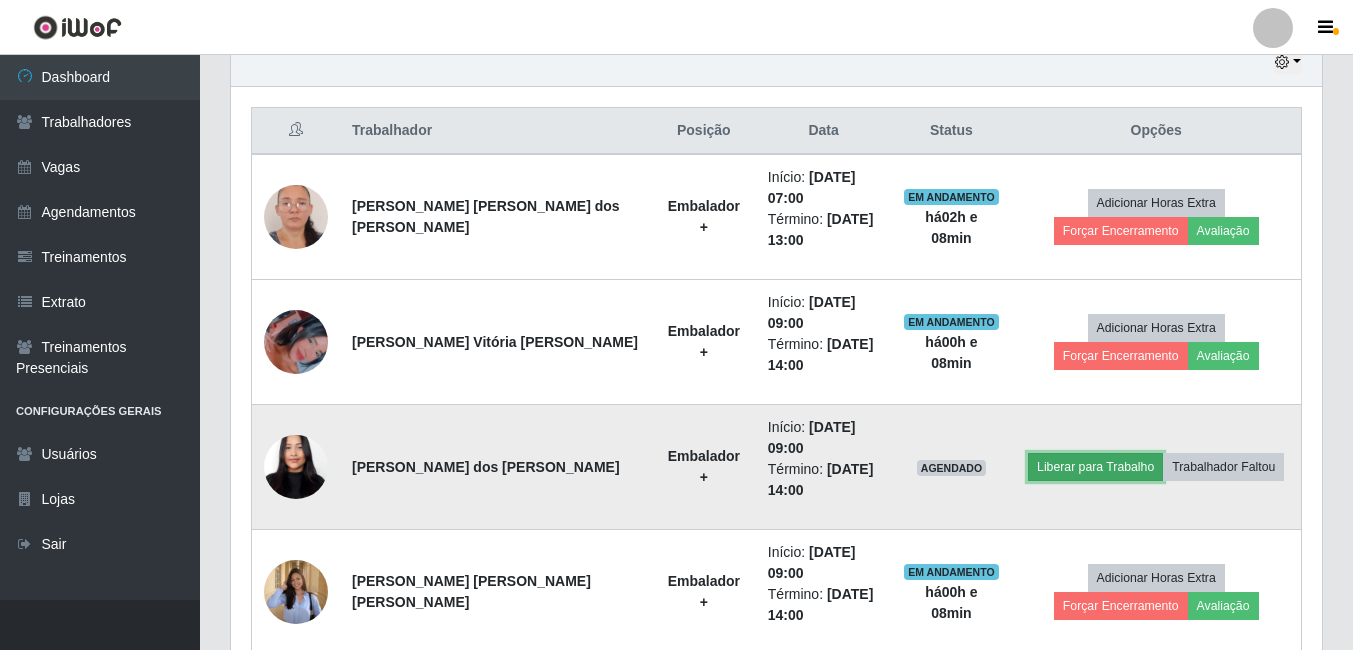 click on "Liberar para Trabalho" at bounding box center [1095, 467] 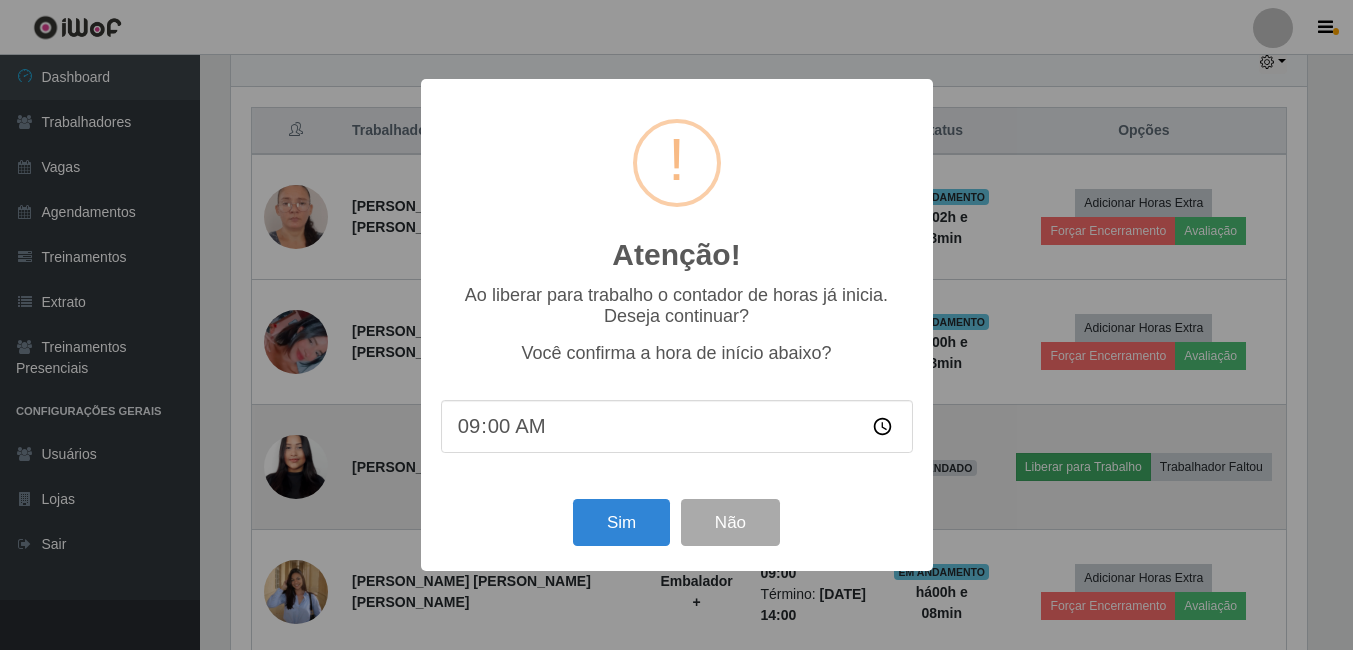 scroll, scrollTop: 999585, scrollLeft: 998919, axis: both 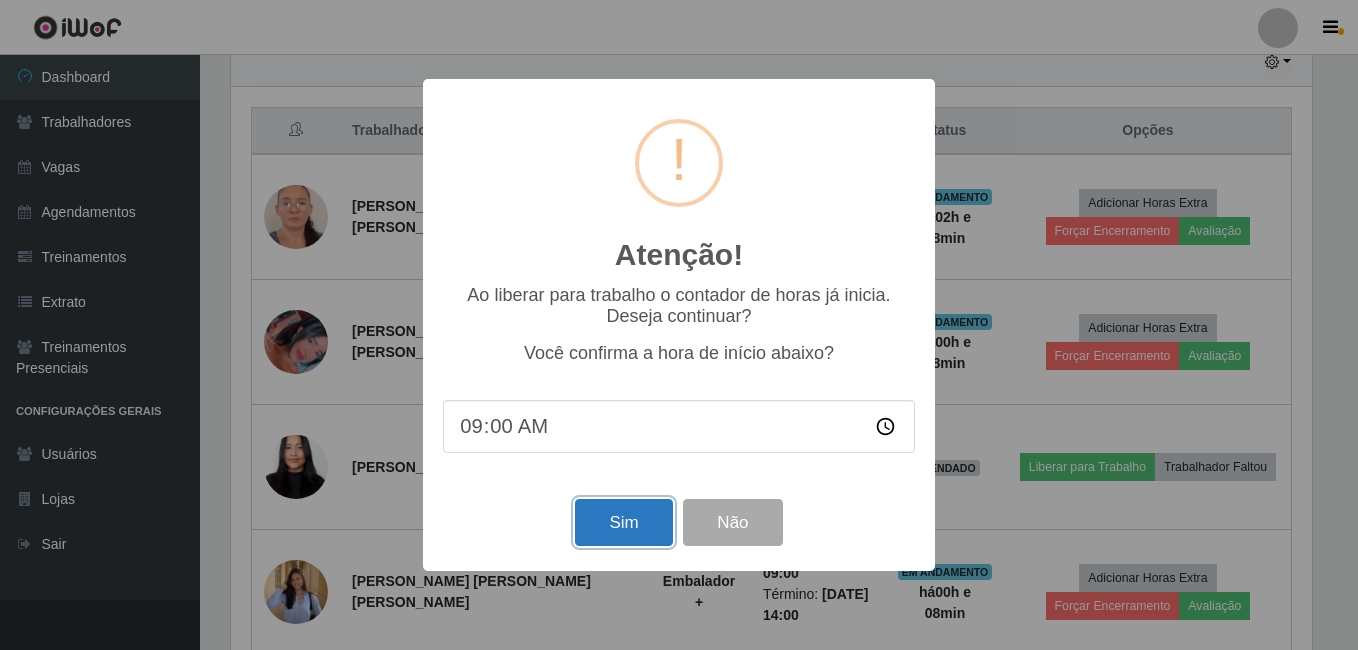 click on "Sim" at bounding box center (623, 522) 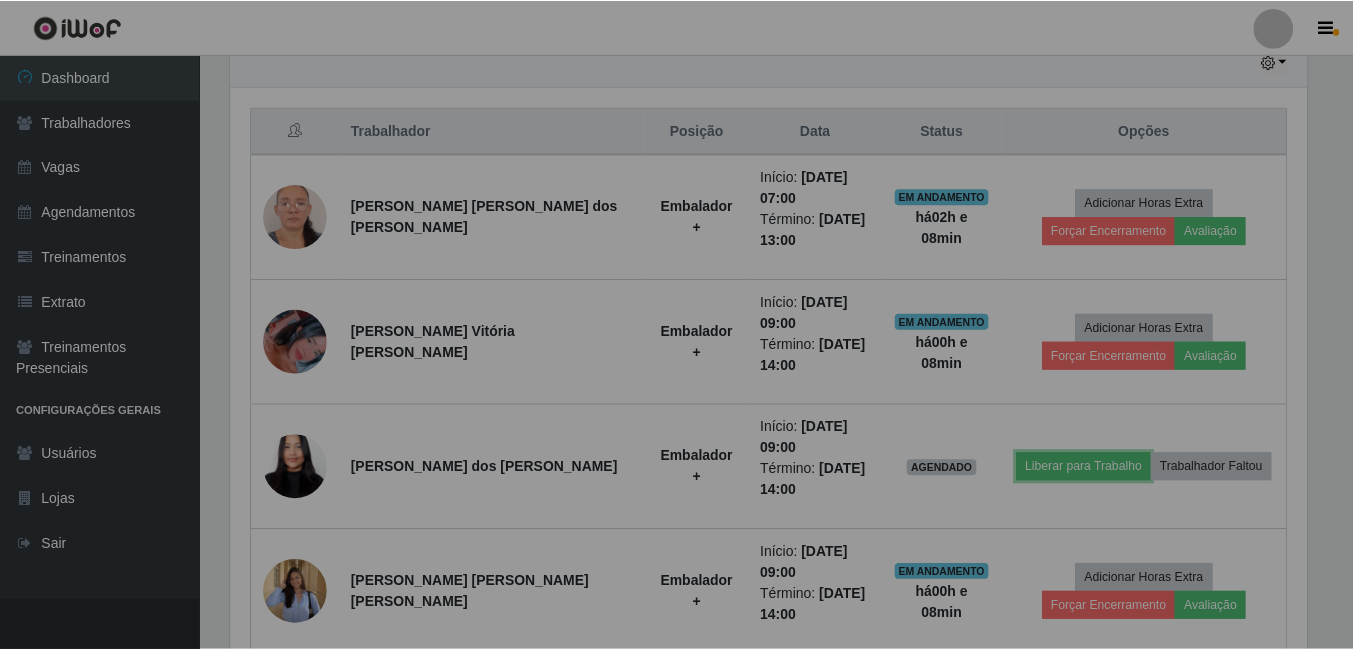 scroll, scrollTop: 999585, scrollLeft: 998909, axis: both 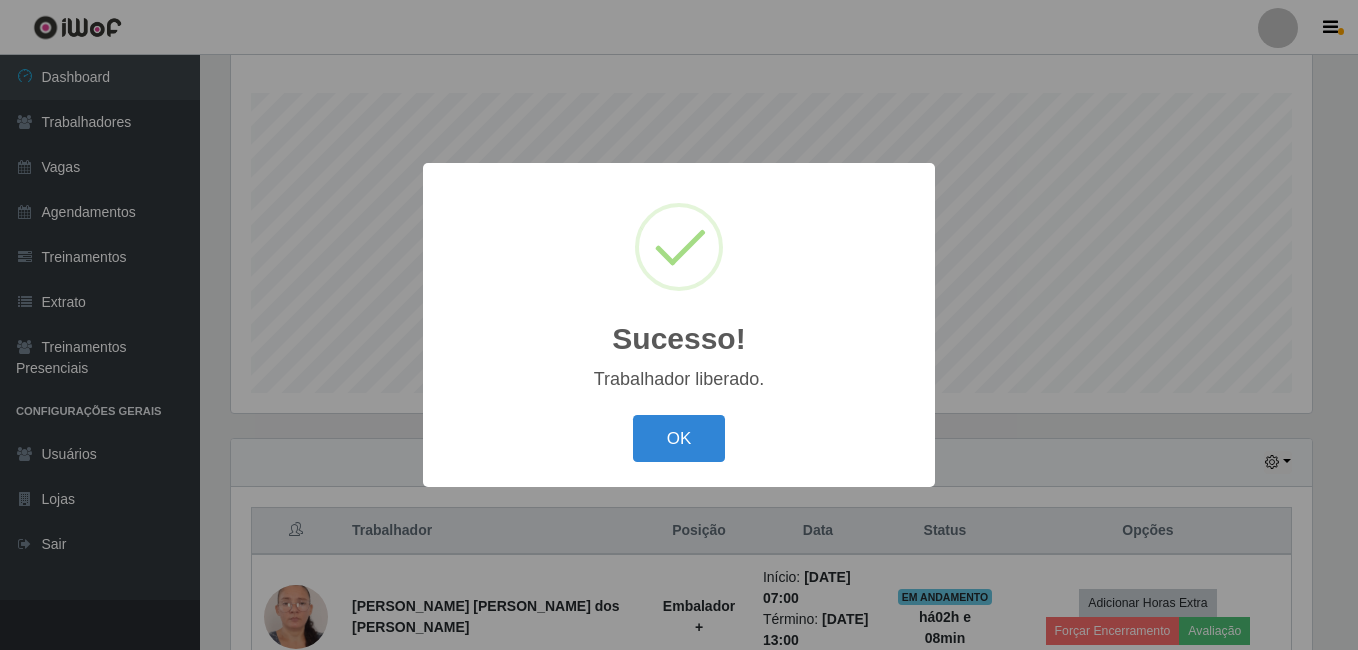 type 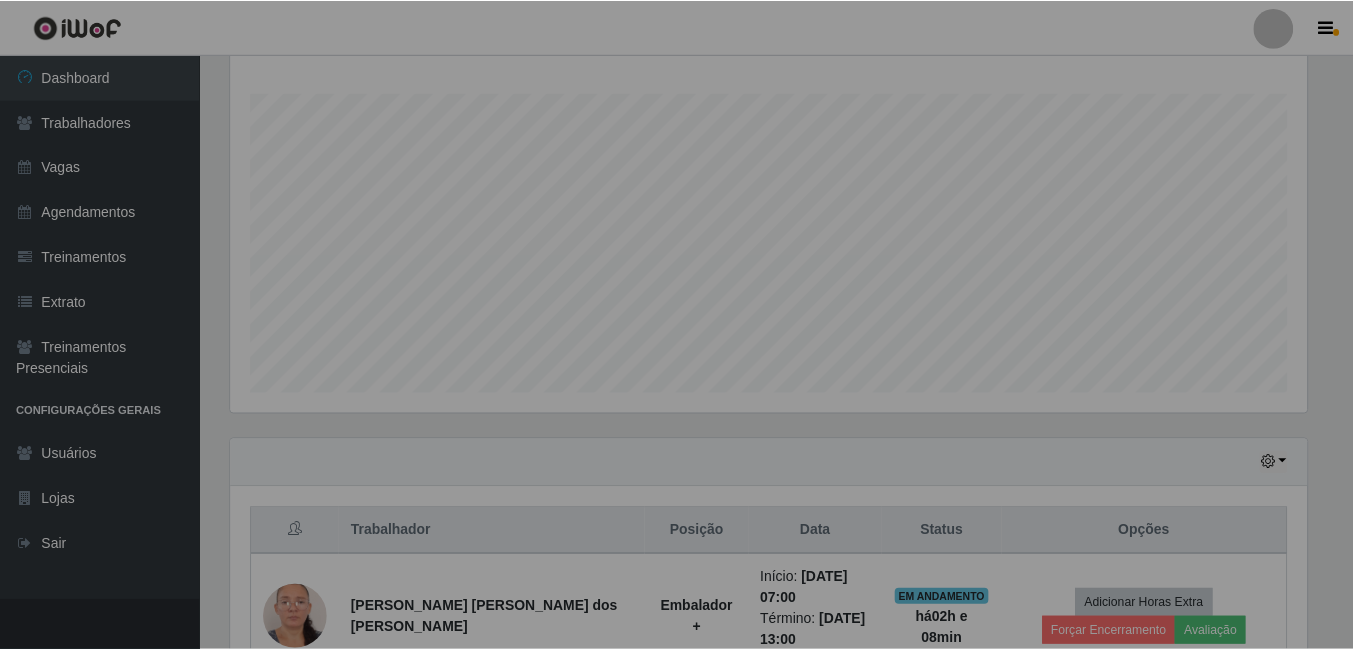 scroll, scrollTop: 999585, scrollLeft: 998909, axis: both 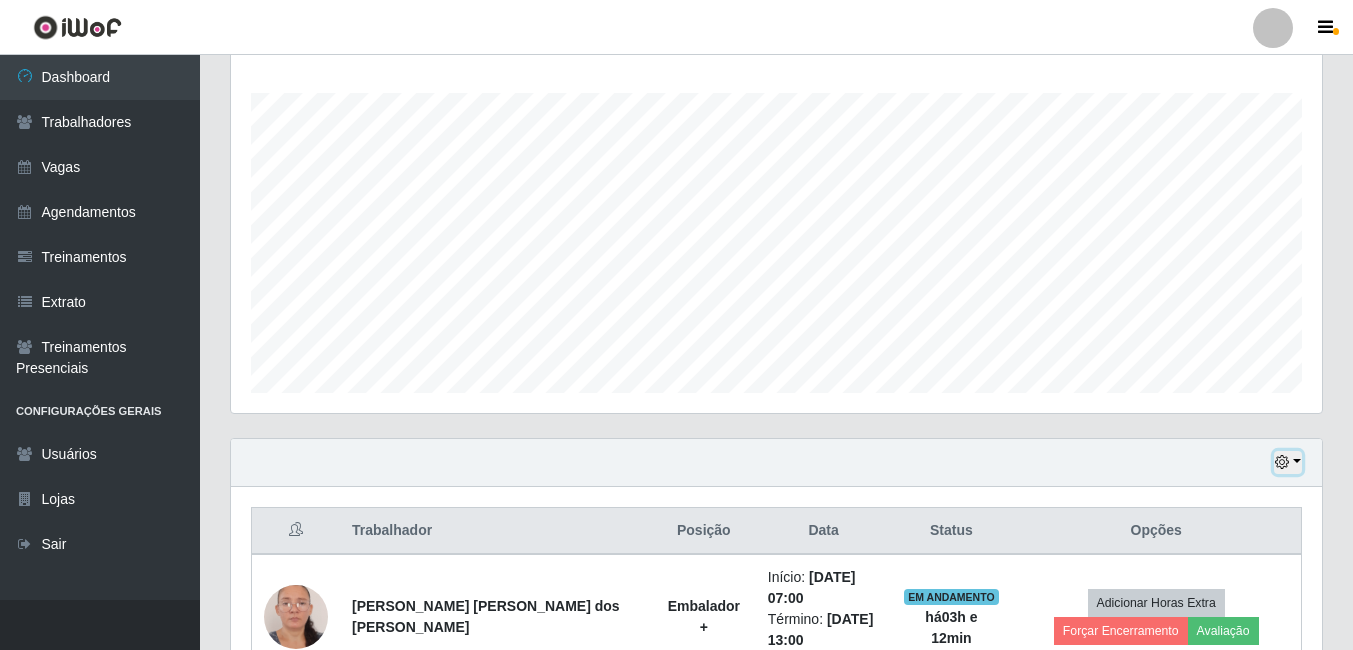 click at bounding box center (1282, 462) 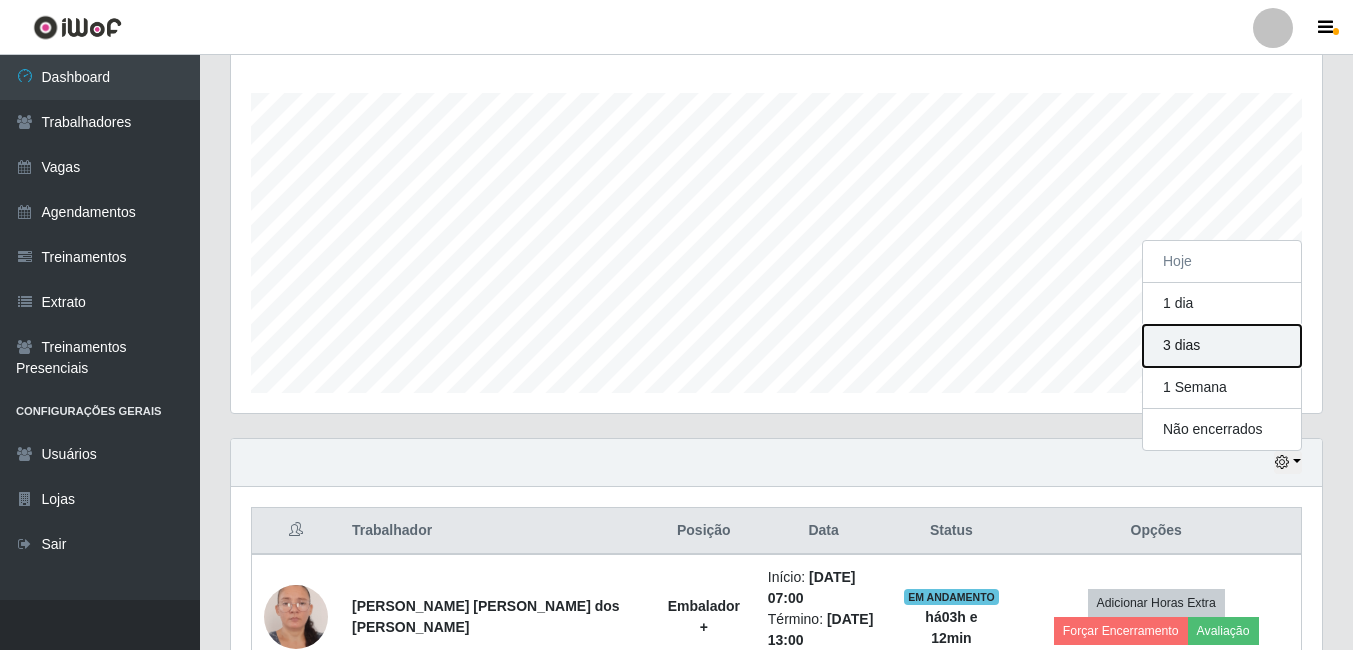 click on "3 dias" at bounding box center (1222, 346) 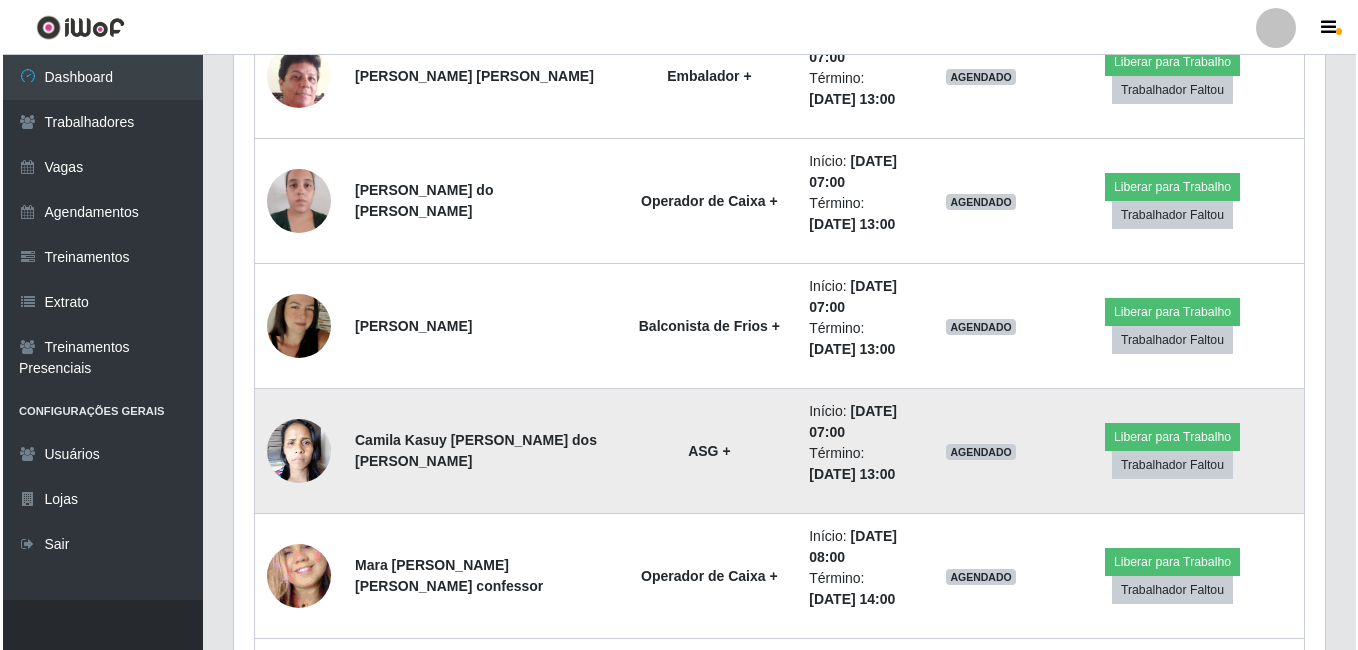 scroll, scrollTop: 2022, scrollLeft: 0, axis: vertical 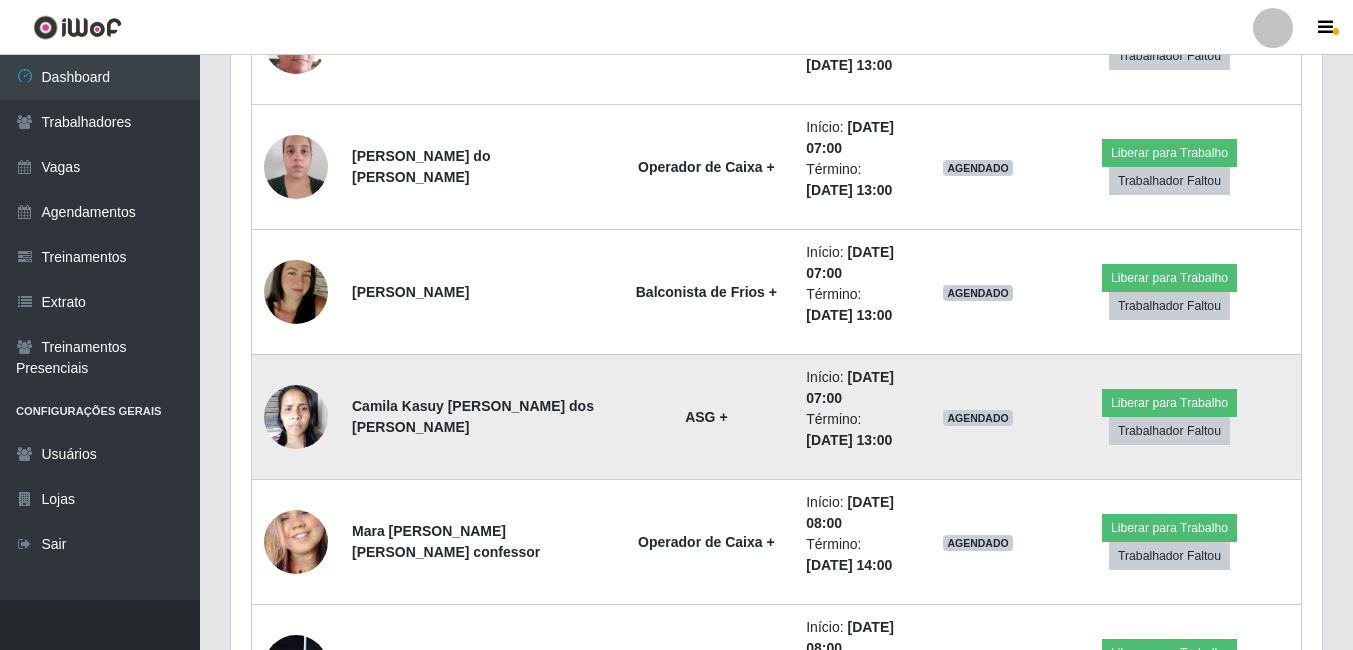 click at bounding box center [296, 417] 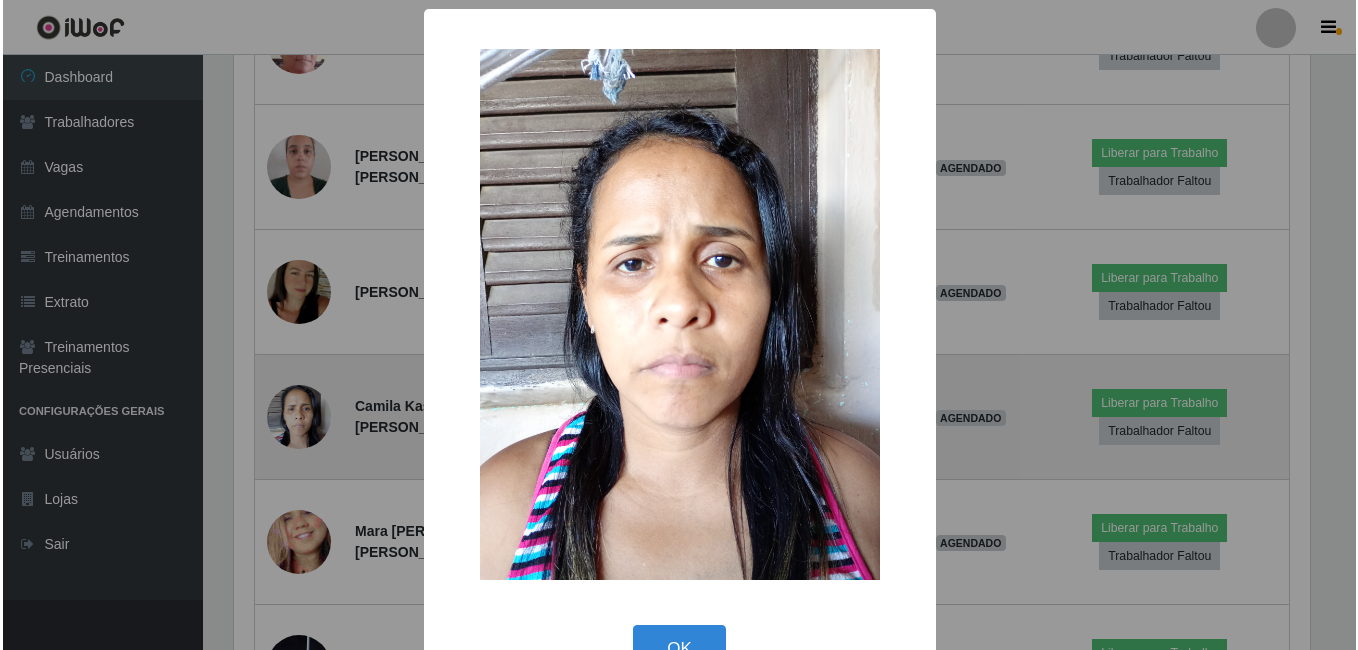 scroll, scrollTop: 999585, scrollLeft: 998919, axis: both 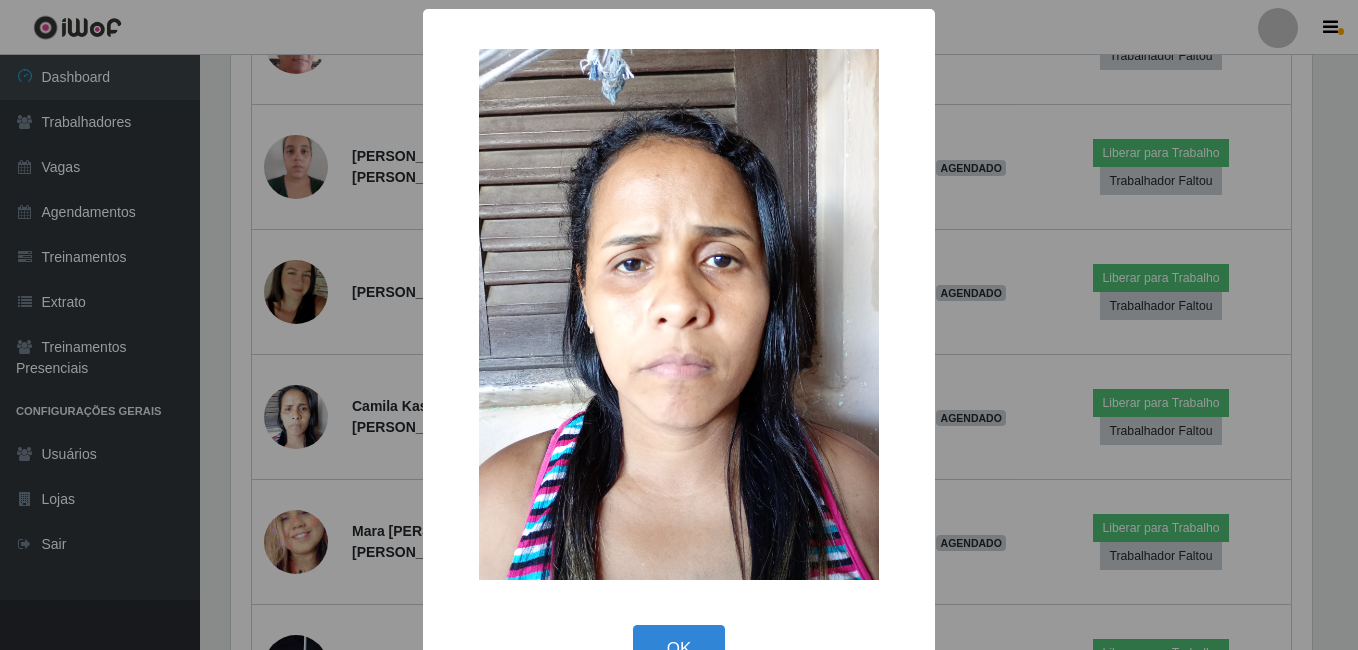 click on "× OK Cancel" at bounding box center (679, 325) 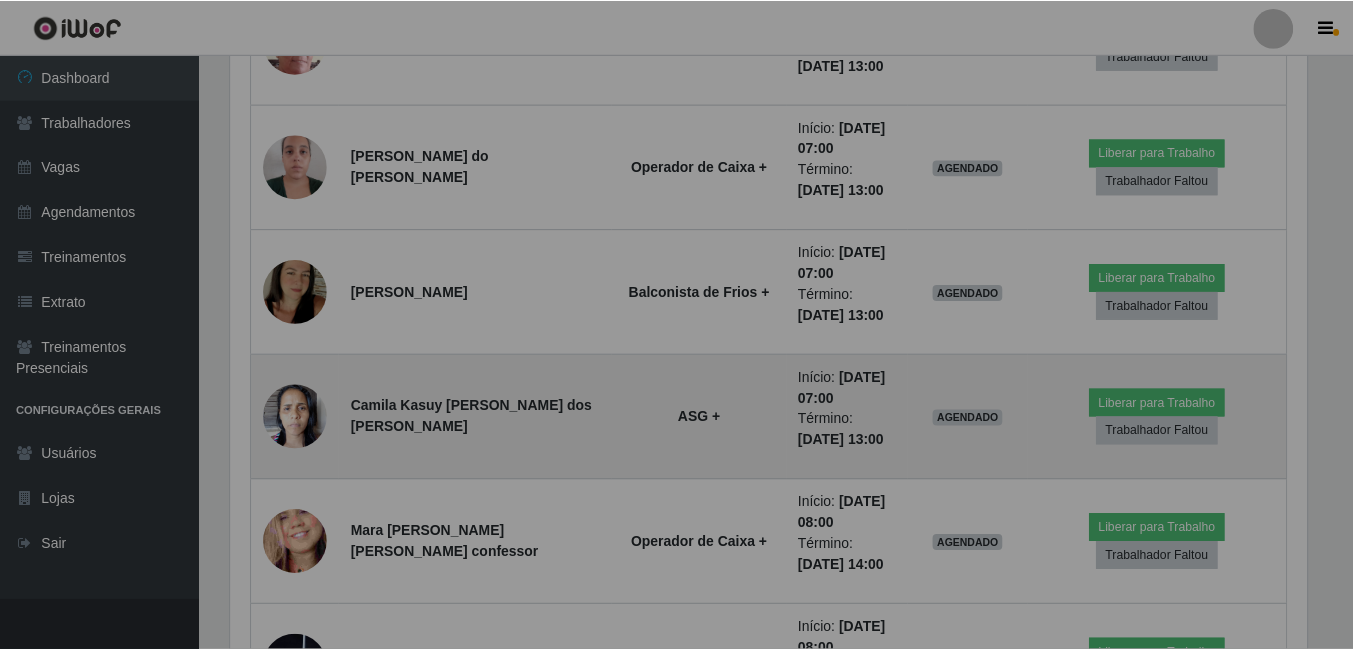 scroll, scrollTop: 999585, scrollLeft: 998909, axis: both 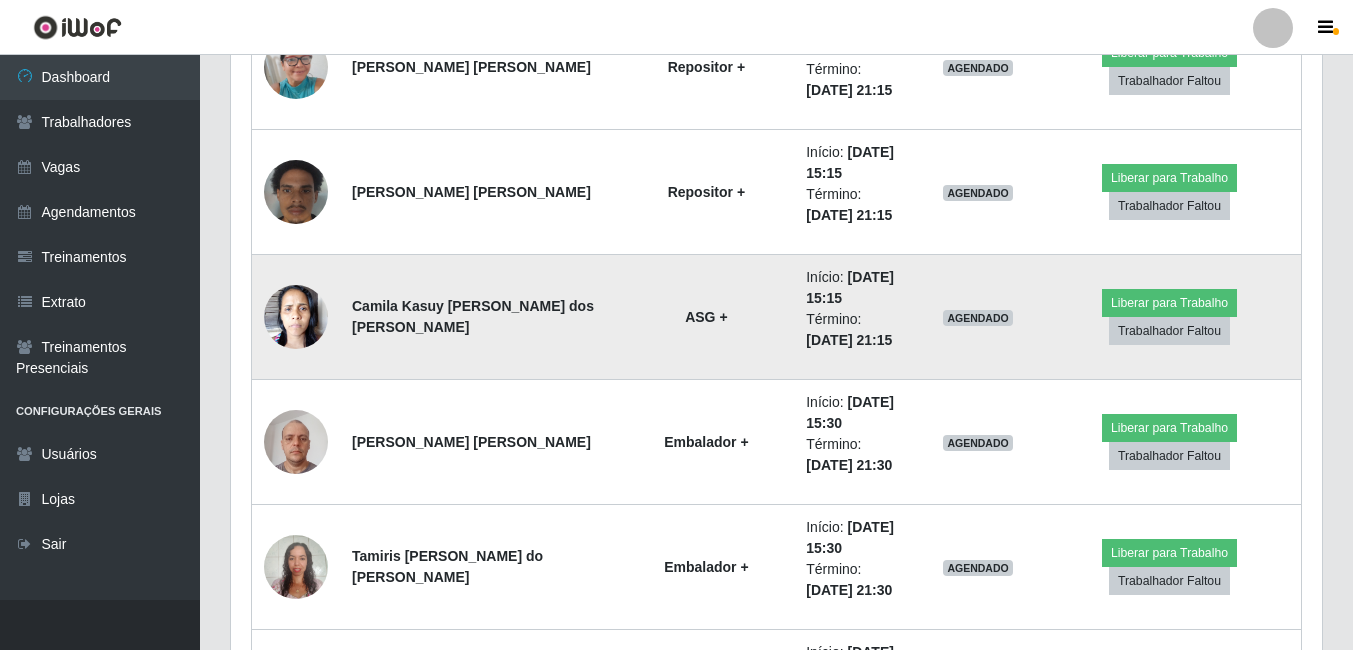click at bounding box center (296, 317) 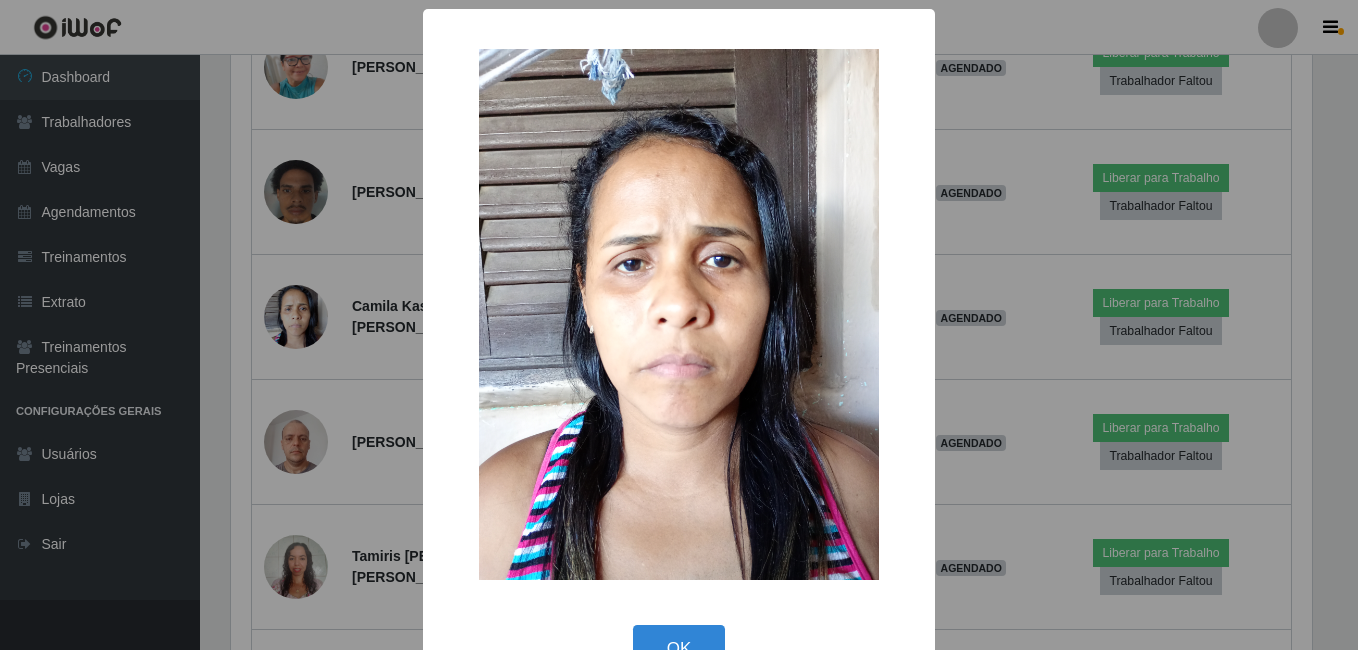click on "× OK Cancel" at bounding box center (679, 325) 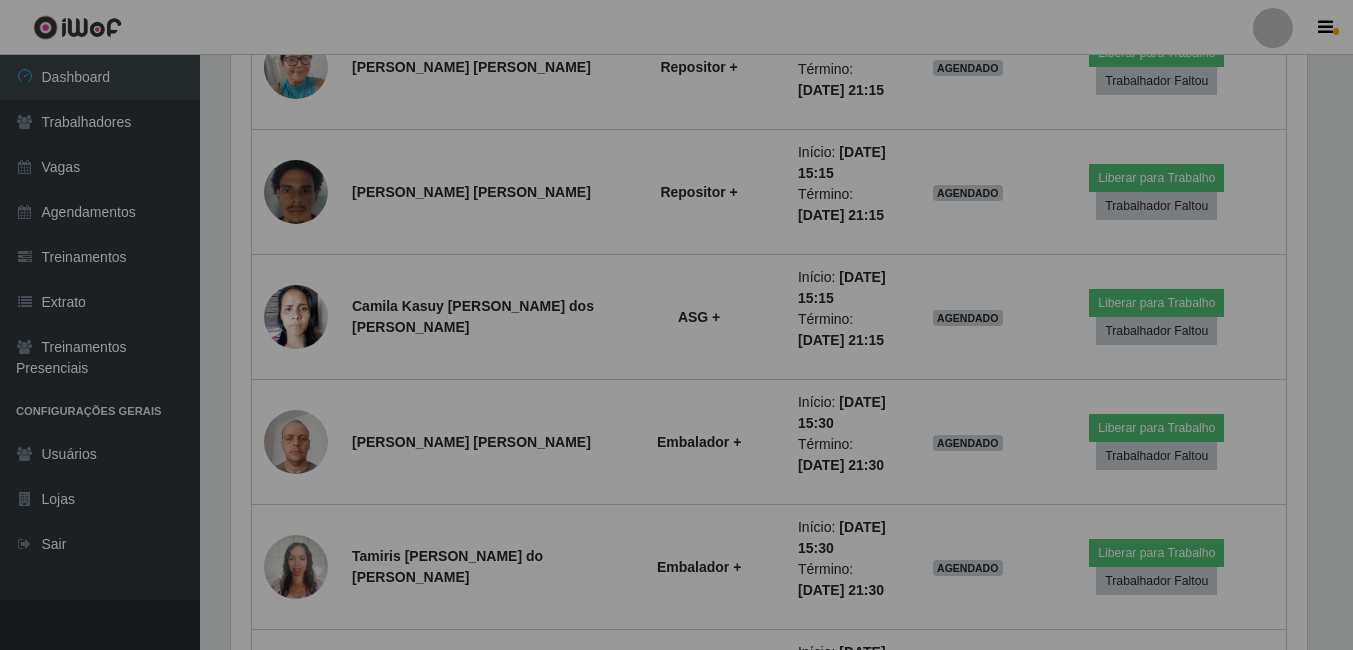 scroll, scrollTop: 999585, scrollLeft: 998909, axis: both 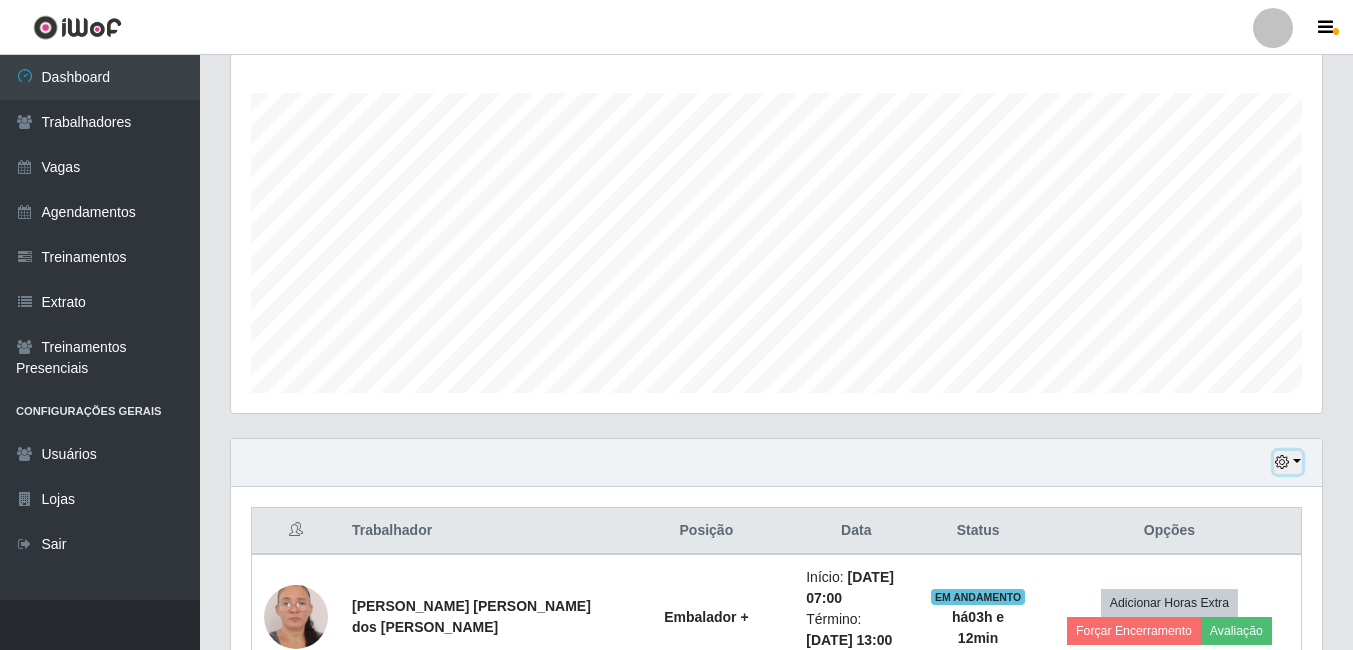 click at bounding box center [1288, 462] 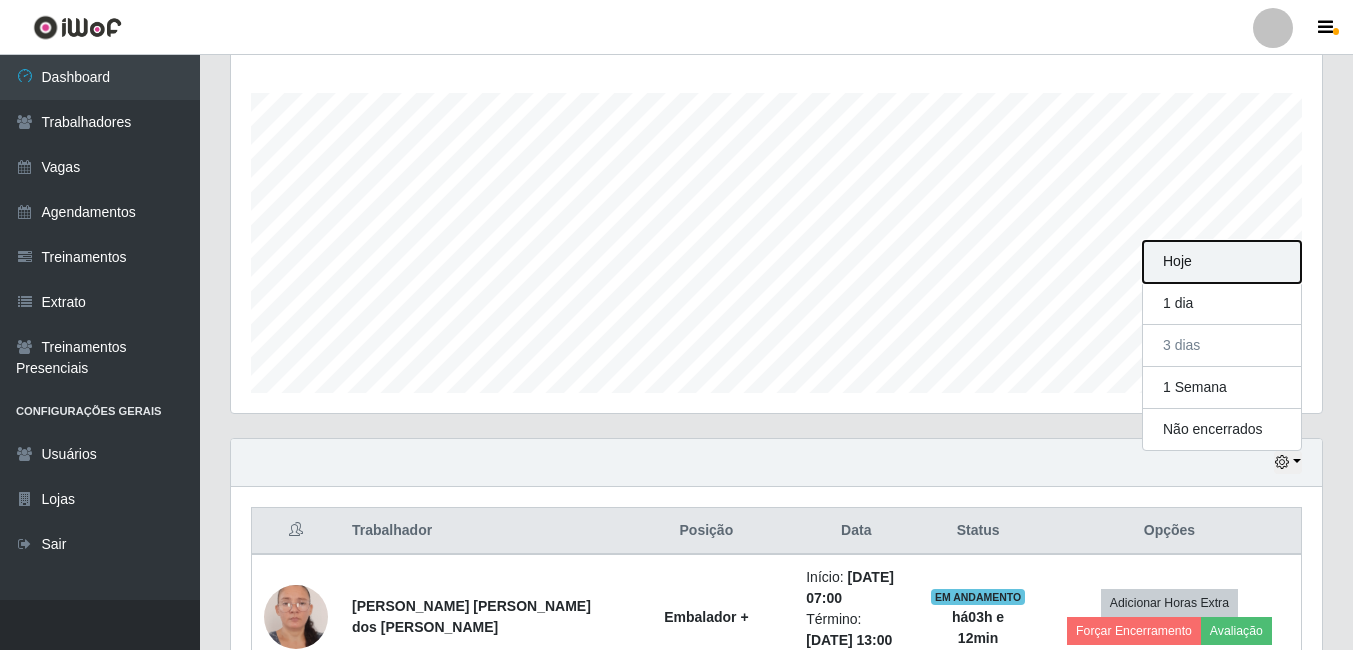 click on "Hoje" at bounding box center (1222, 262) 